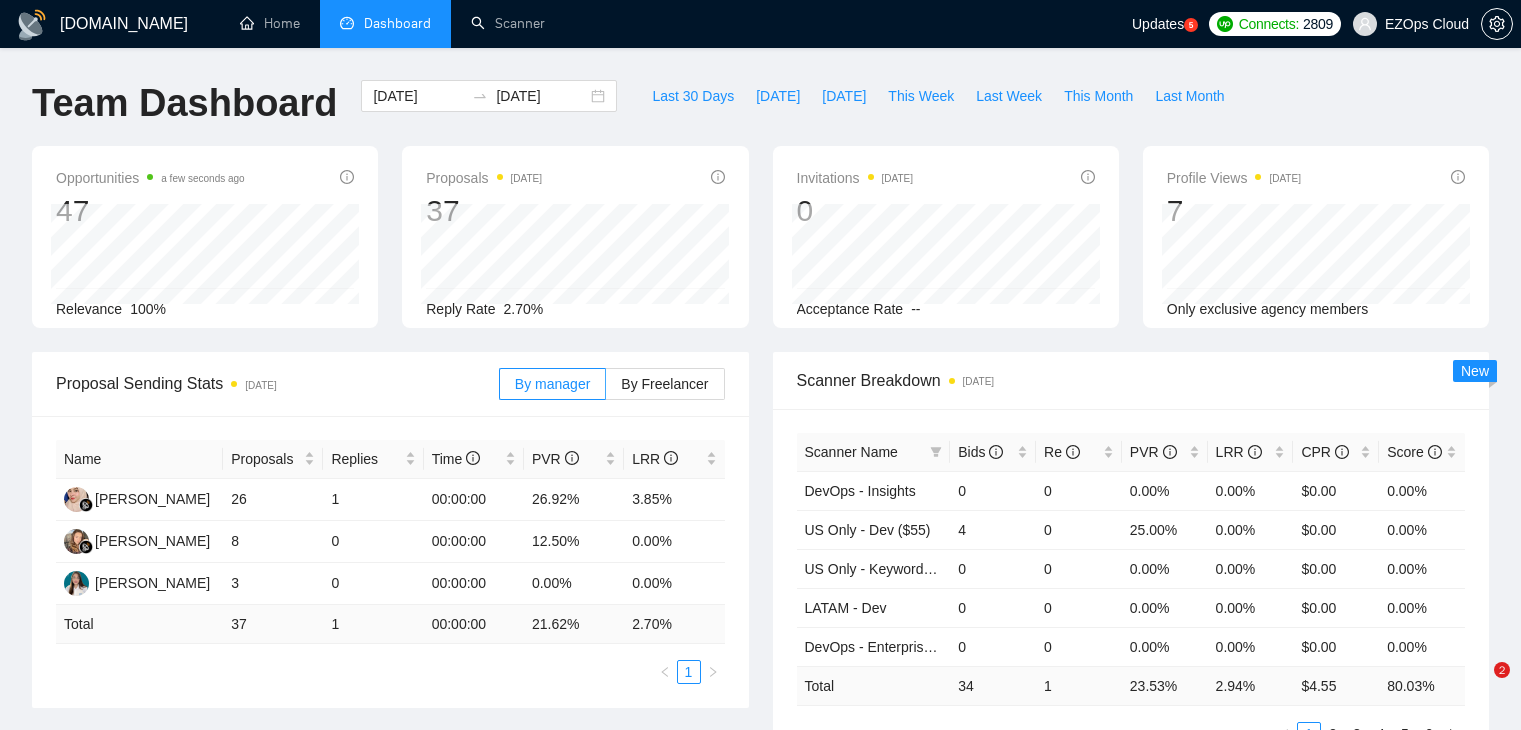 scroll, scrollTop: 0, scrollLeft: 0, axis: both 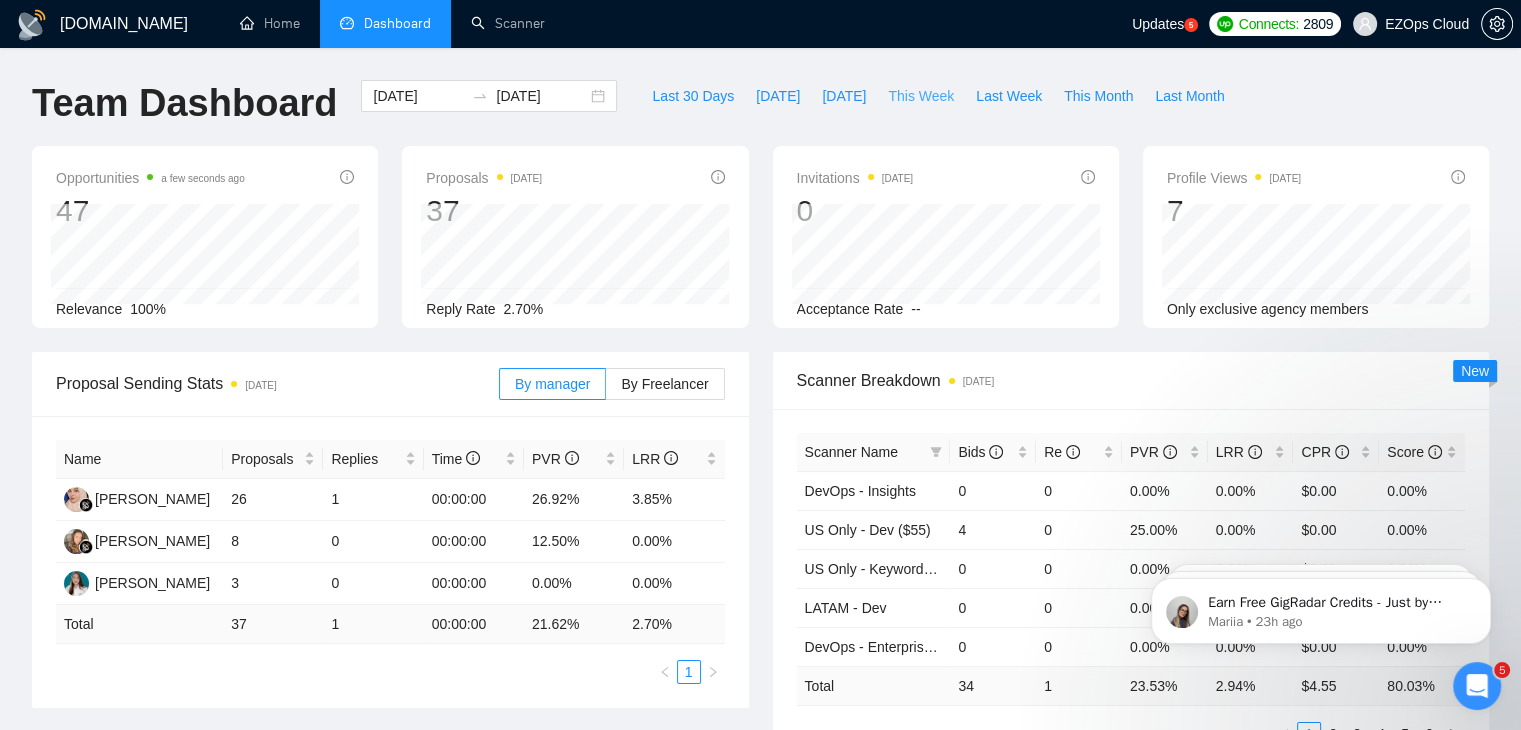 click on "This Week" at bounding box center (921, 96) 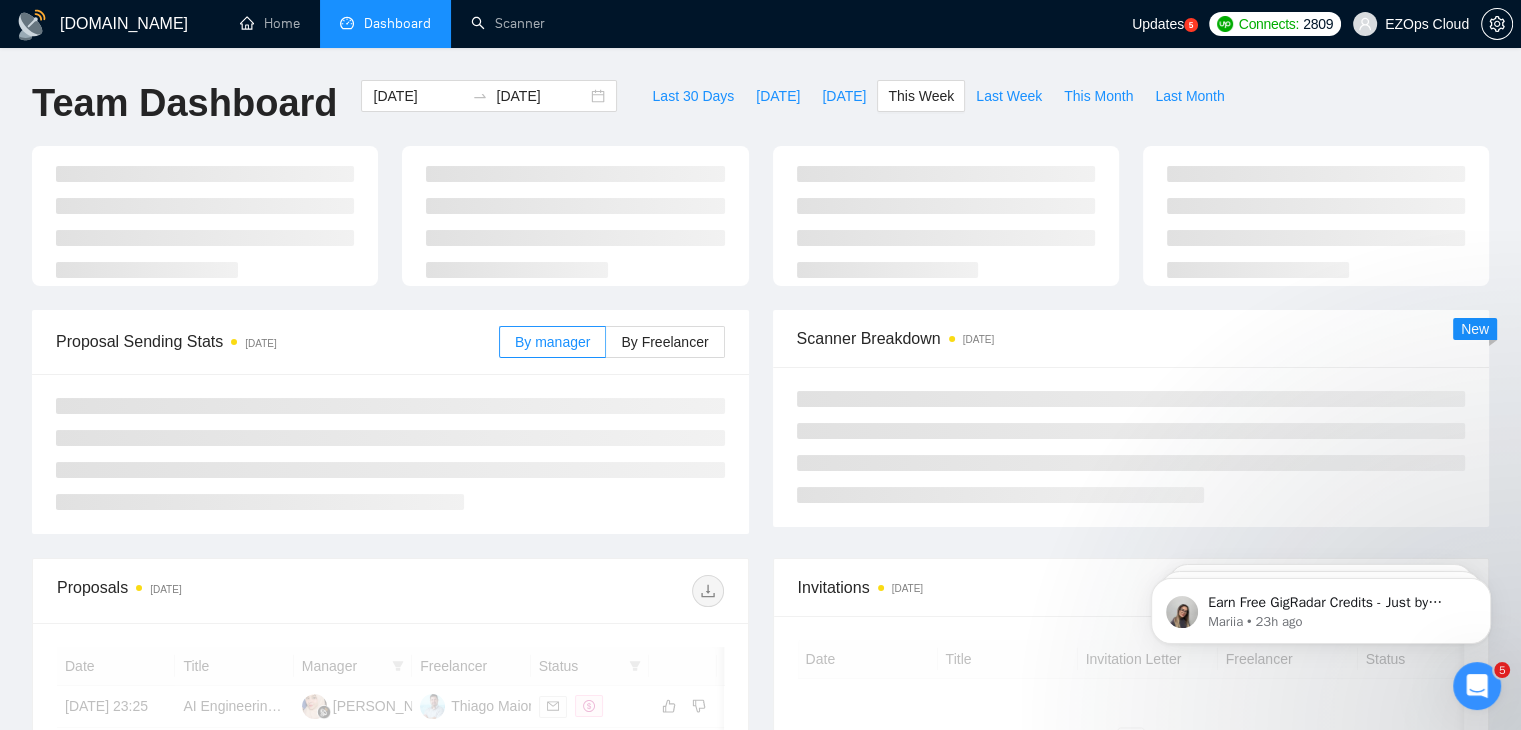 type on "[DATE]" 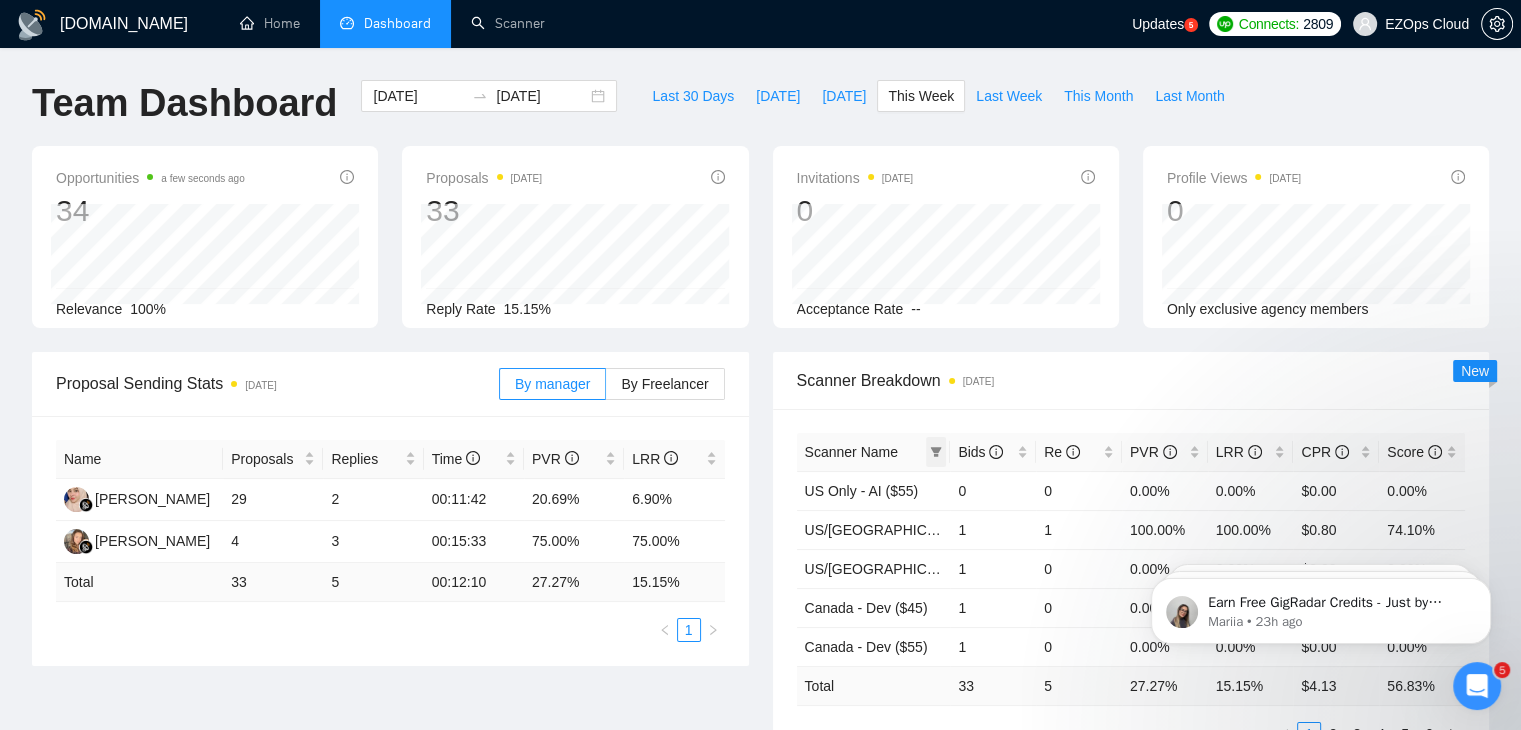 click at bounding box center [936, 452] 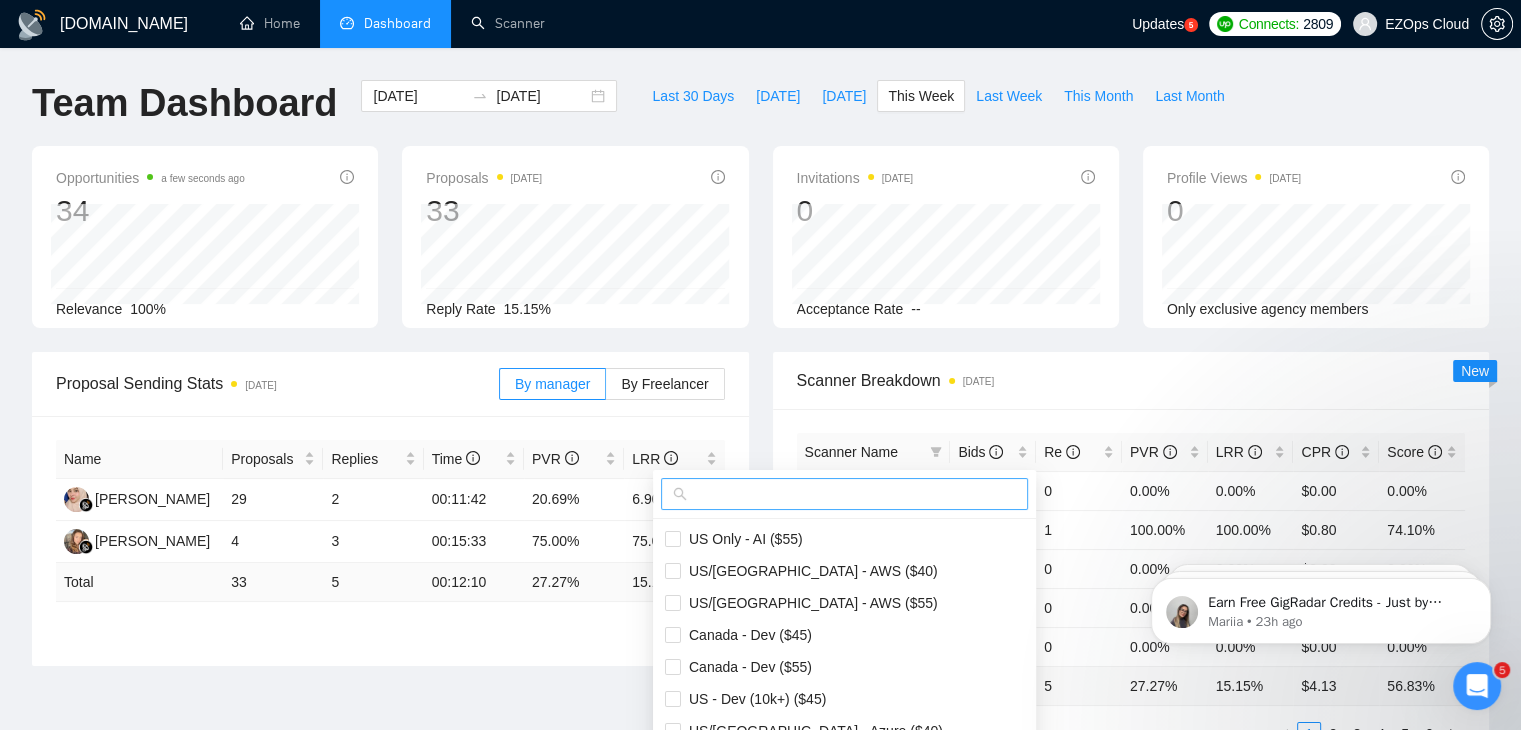 click at bounding box center [844, 494] 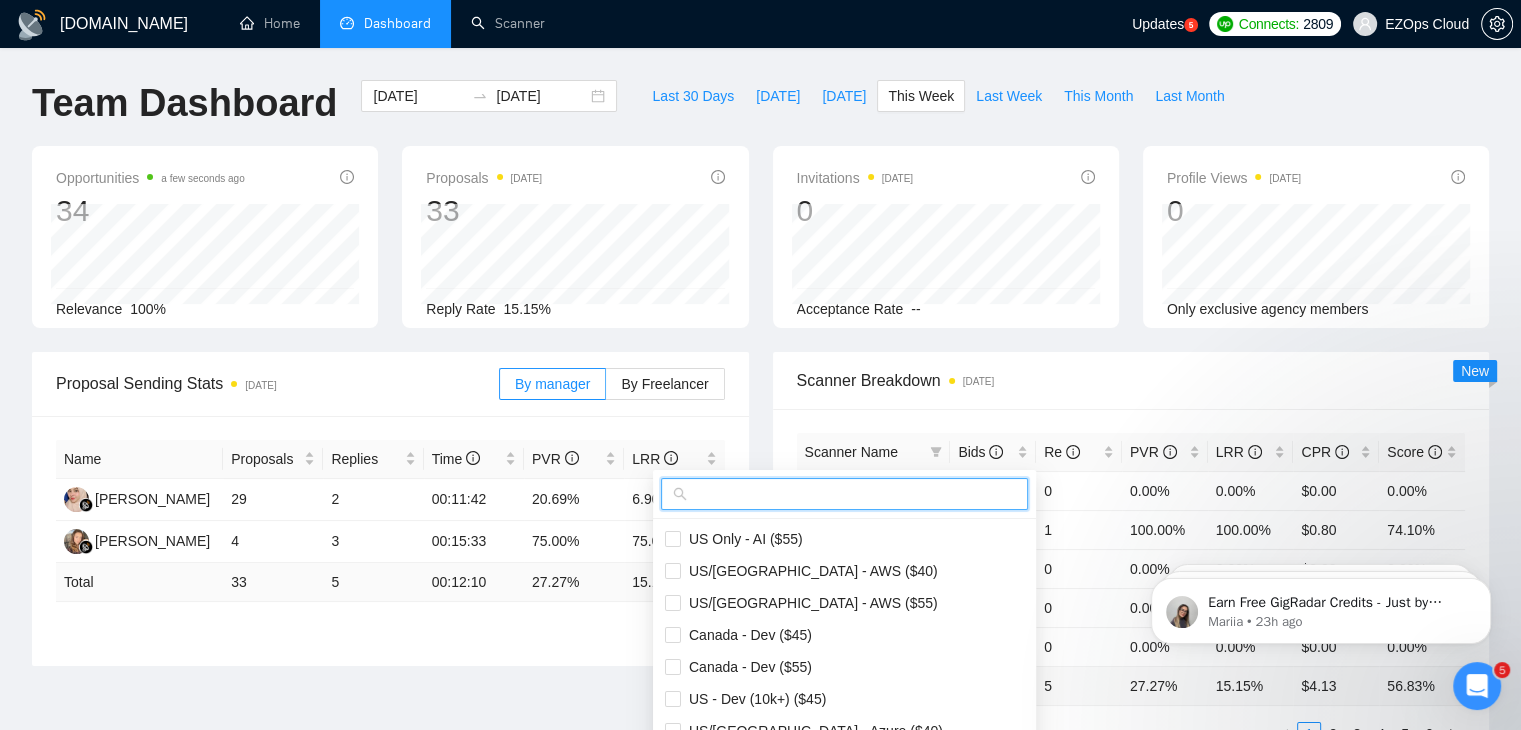 click at bounding box center [853, 494] 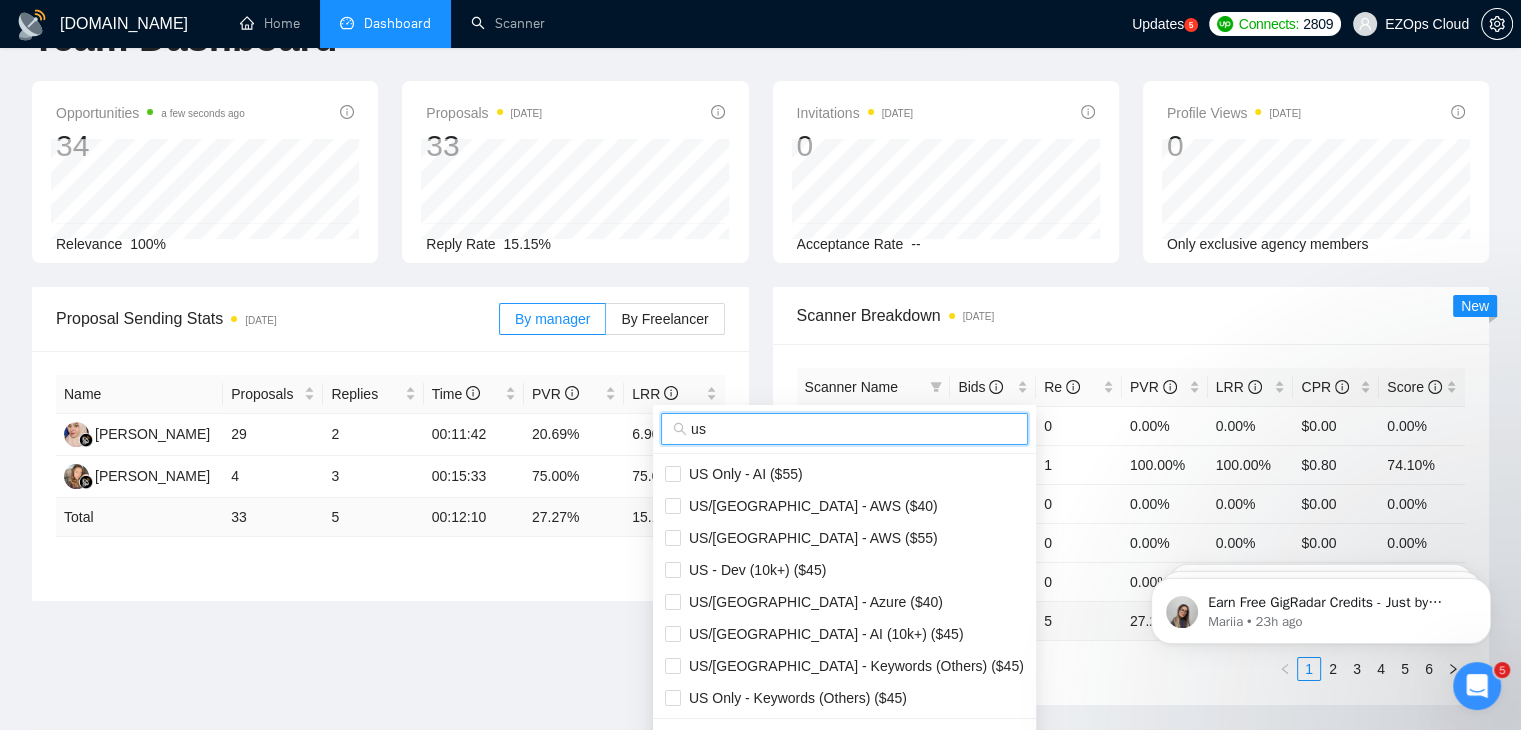 scroll, scrollTop: 100, scrollLeft: 0, axis: vertical 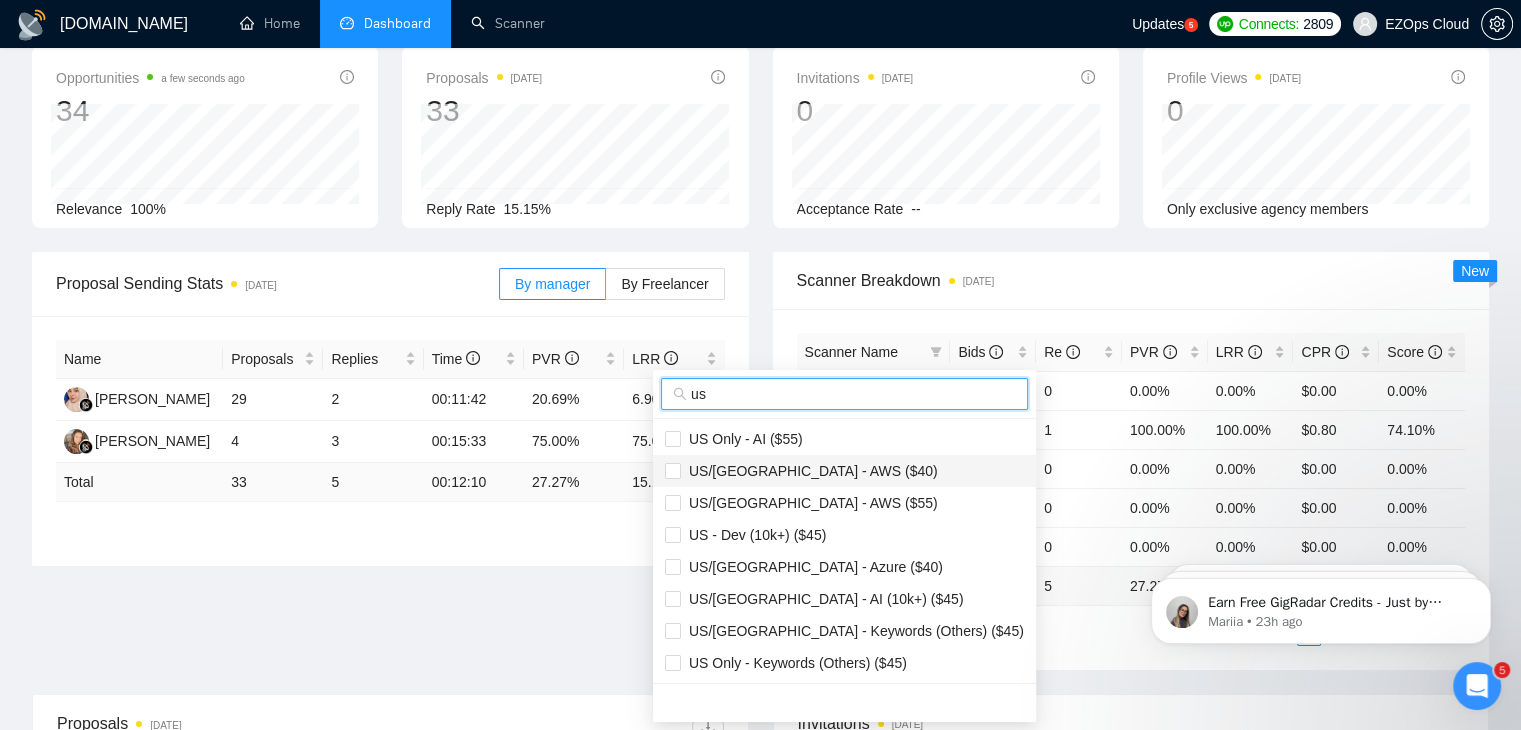 type on "us" 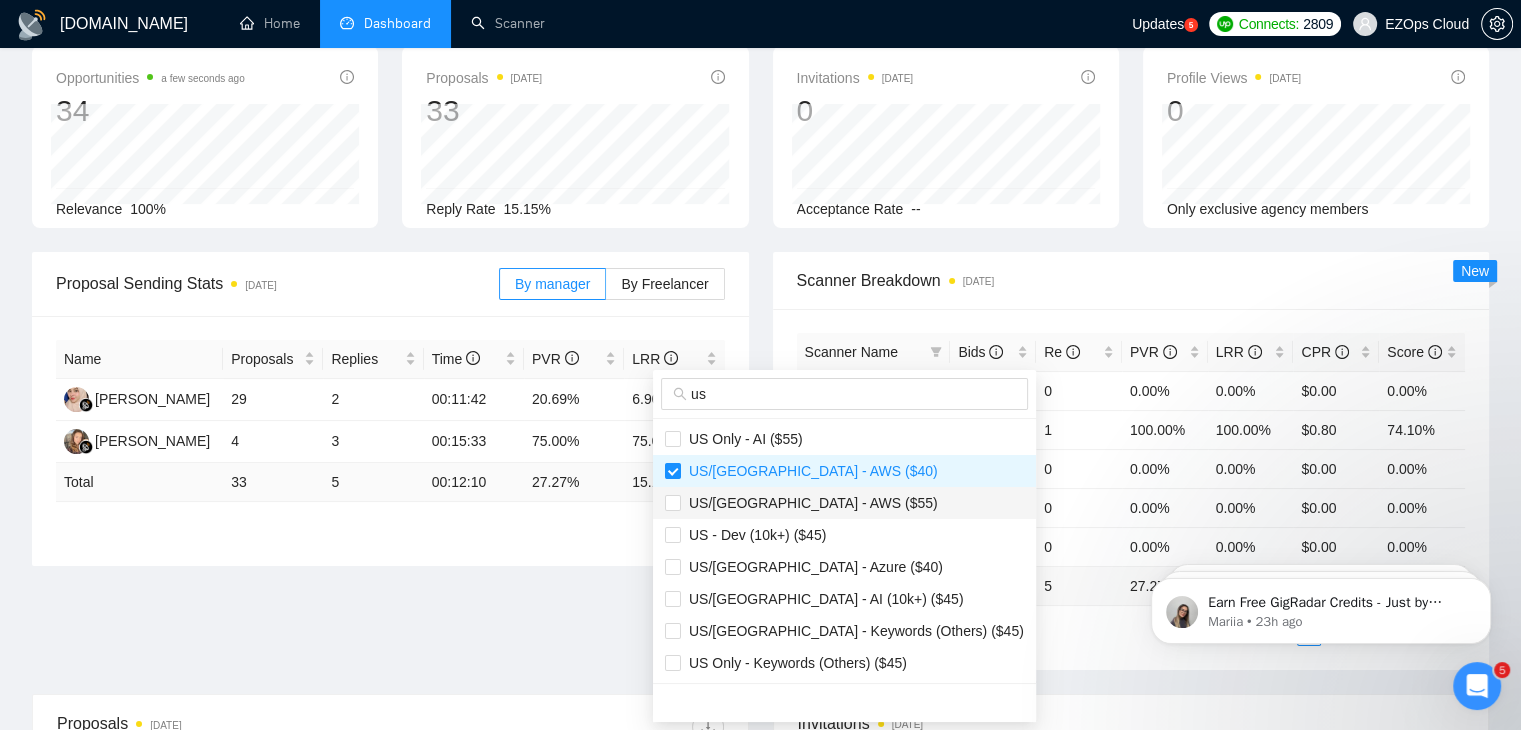 click on "US/[GEOGRAPHIC_DATA] - AWS ($55)" at bounding box center [809, 503] 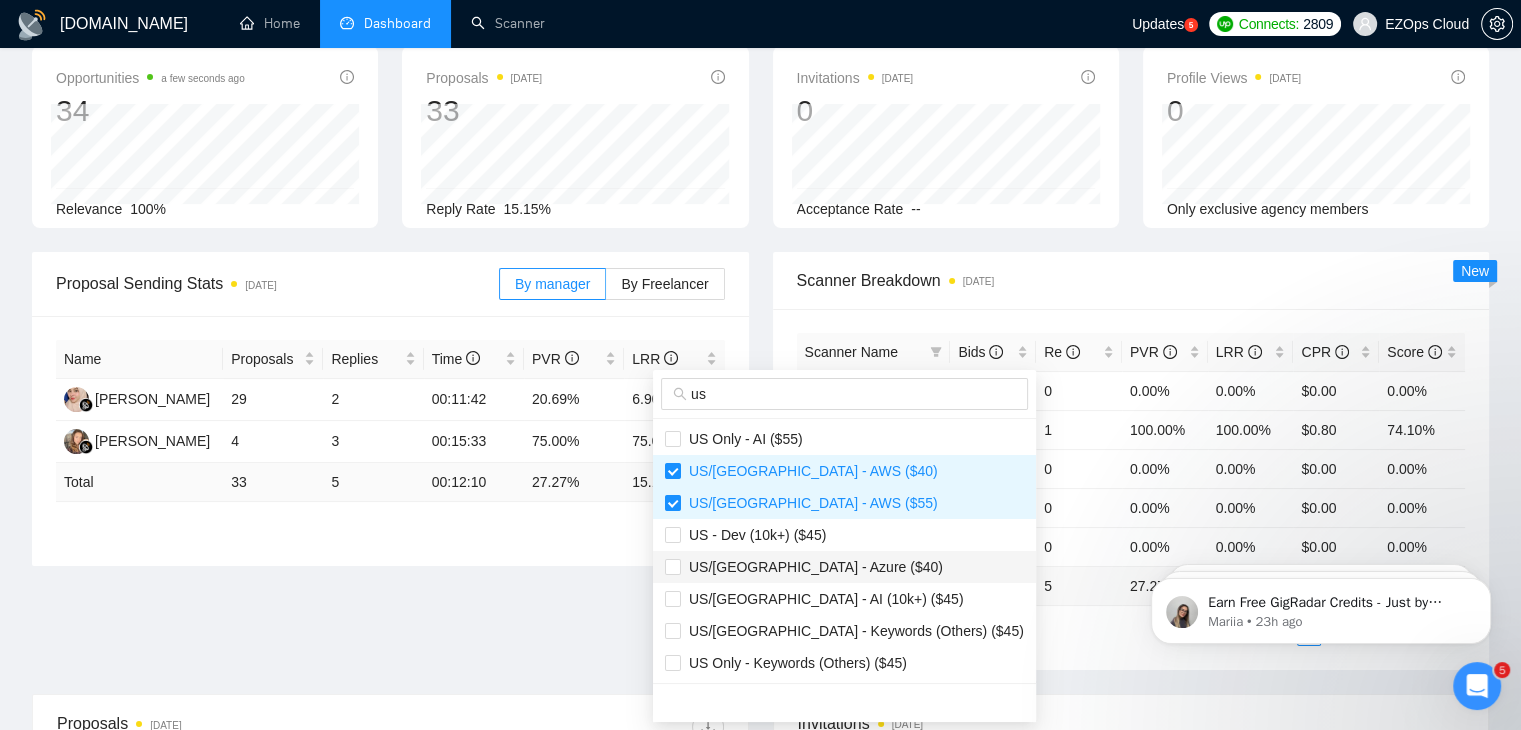 click on "US/[GEOGRAPHIC_DATA] - Azure ($40)" at bounding box center [812, 567] 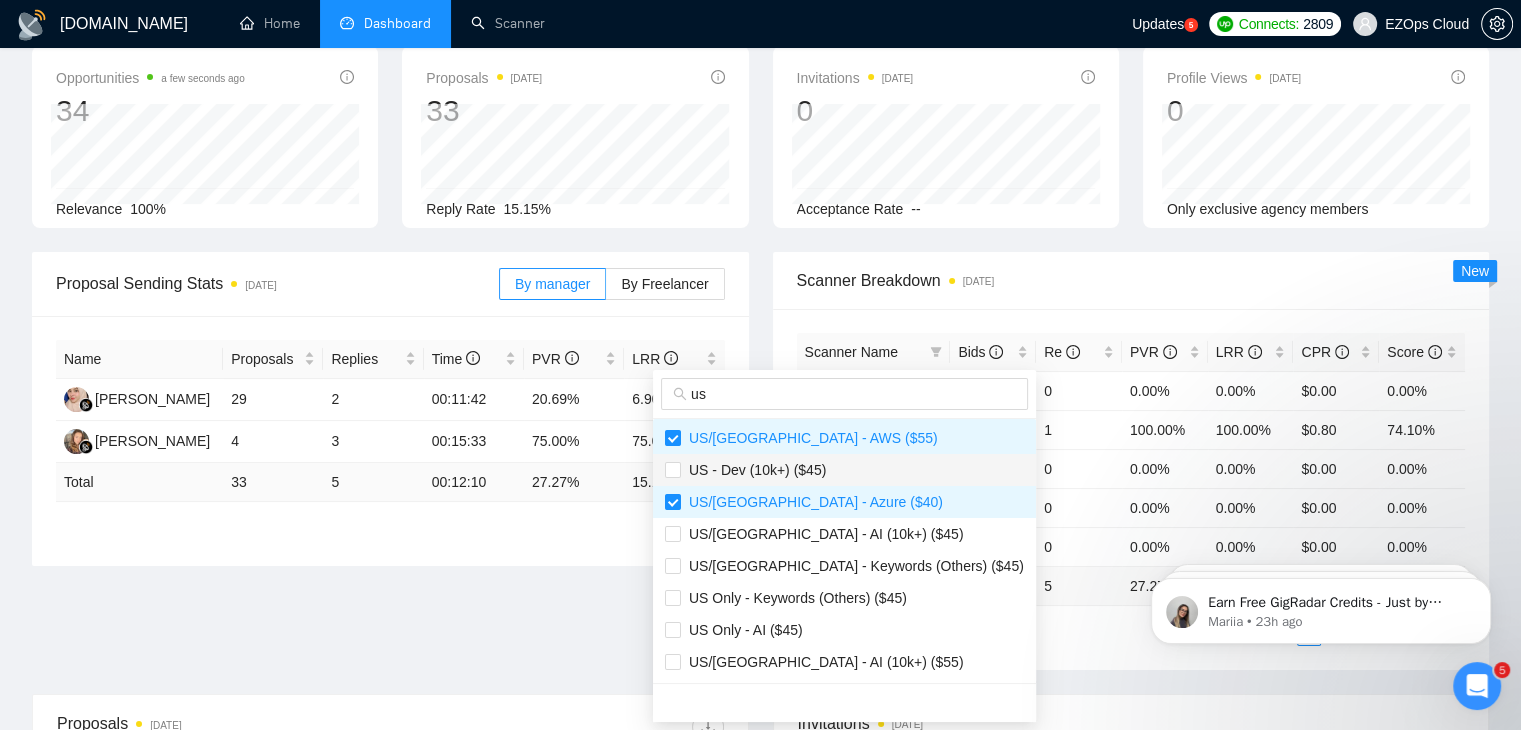 scroll, scrollTop: 100, scrollLeft: 0, axis: vertical 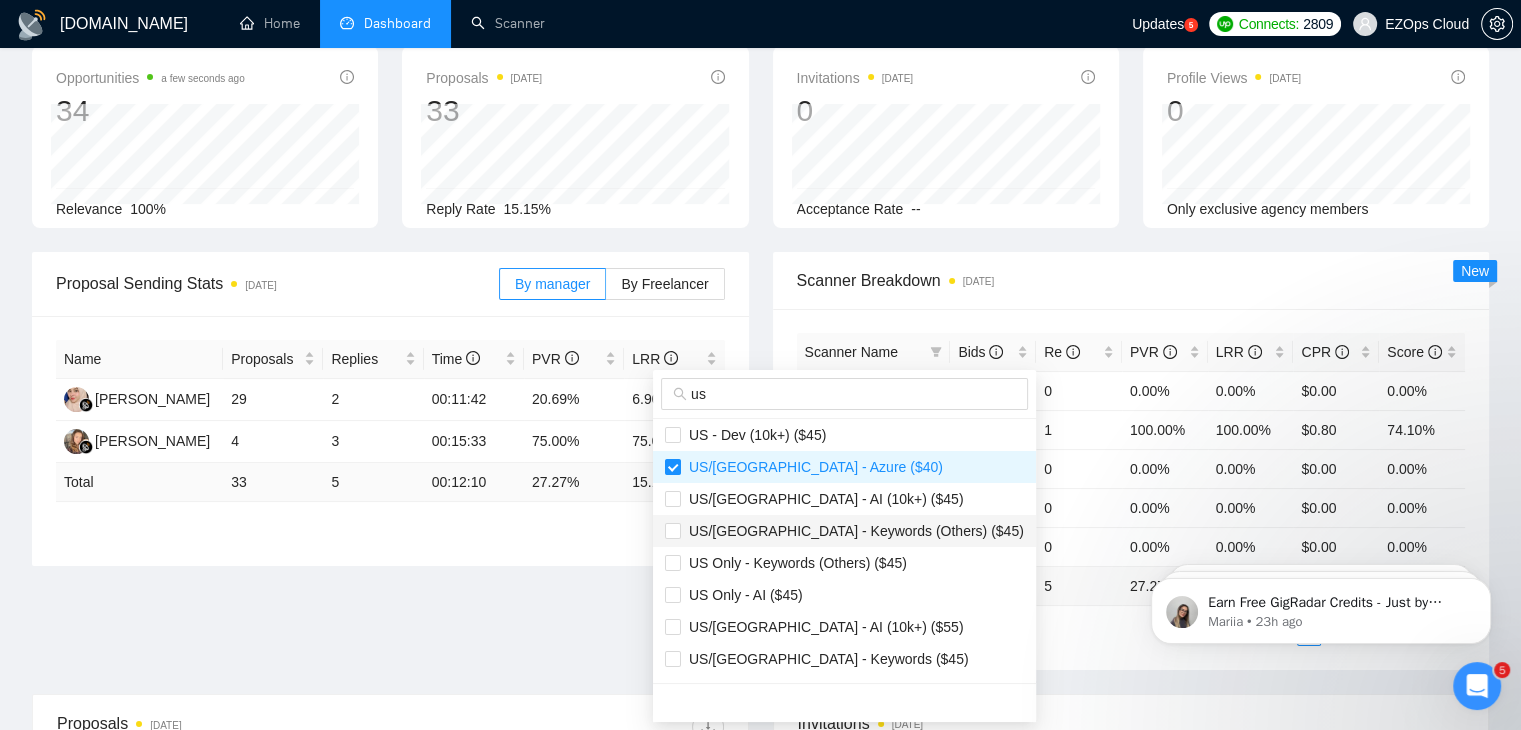 click on "US/[GEOGRAPHIC_DATA] - Keywords (Others) ($45)" at bounding box center (844, 531) 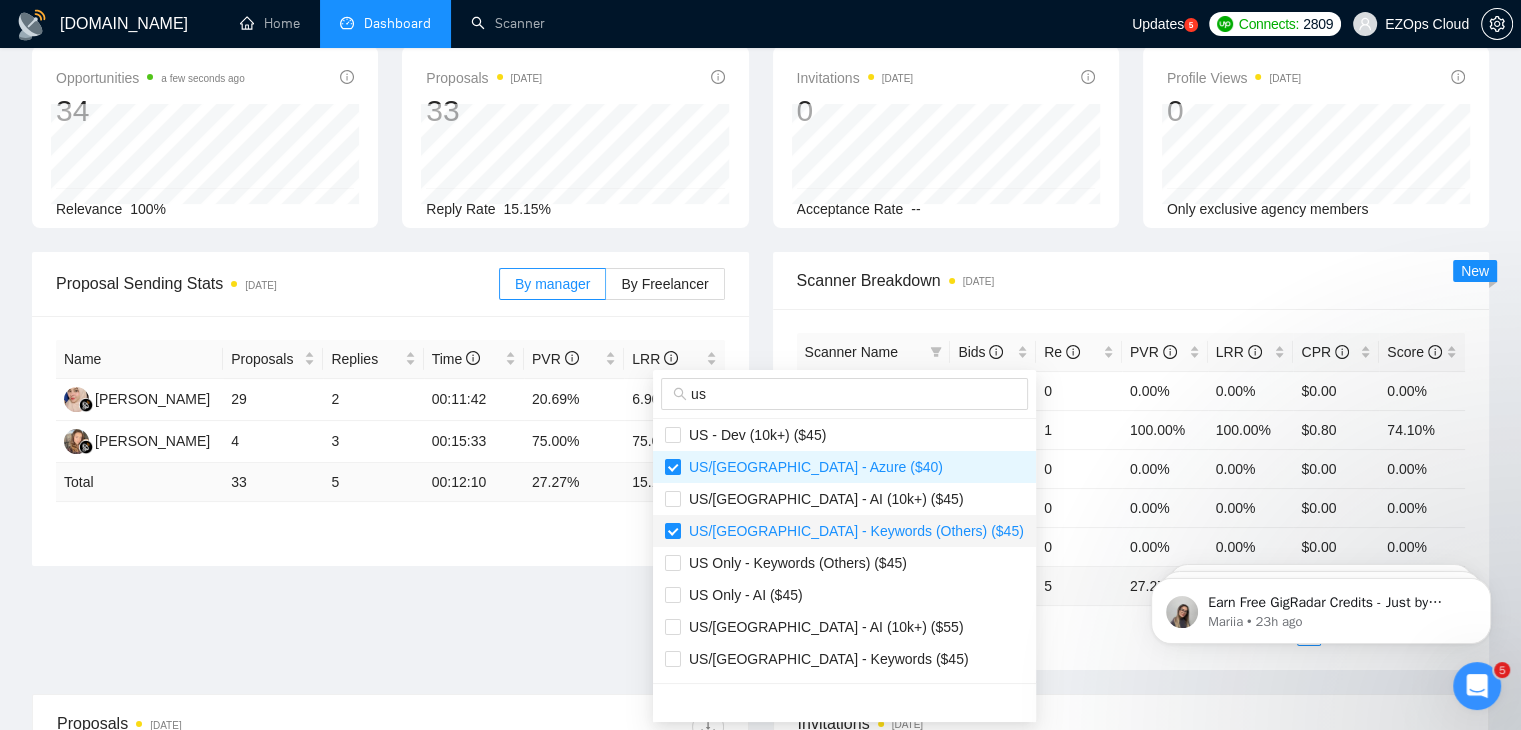 click on "US/[GEOGRAPHIC_DATA] - Keywords (Others) ($45)" at bounding box center (844, 531) 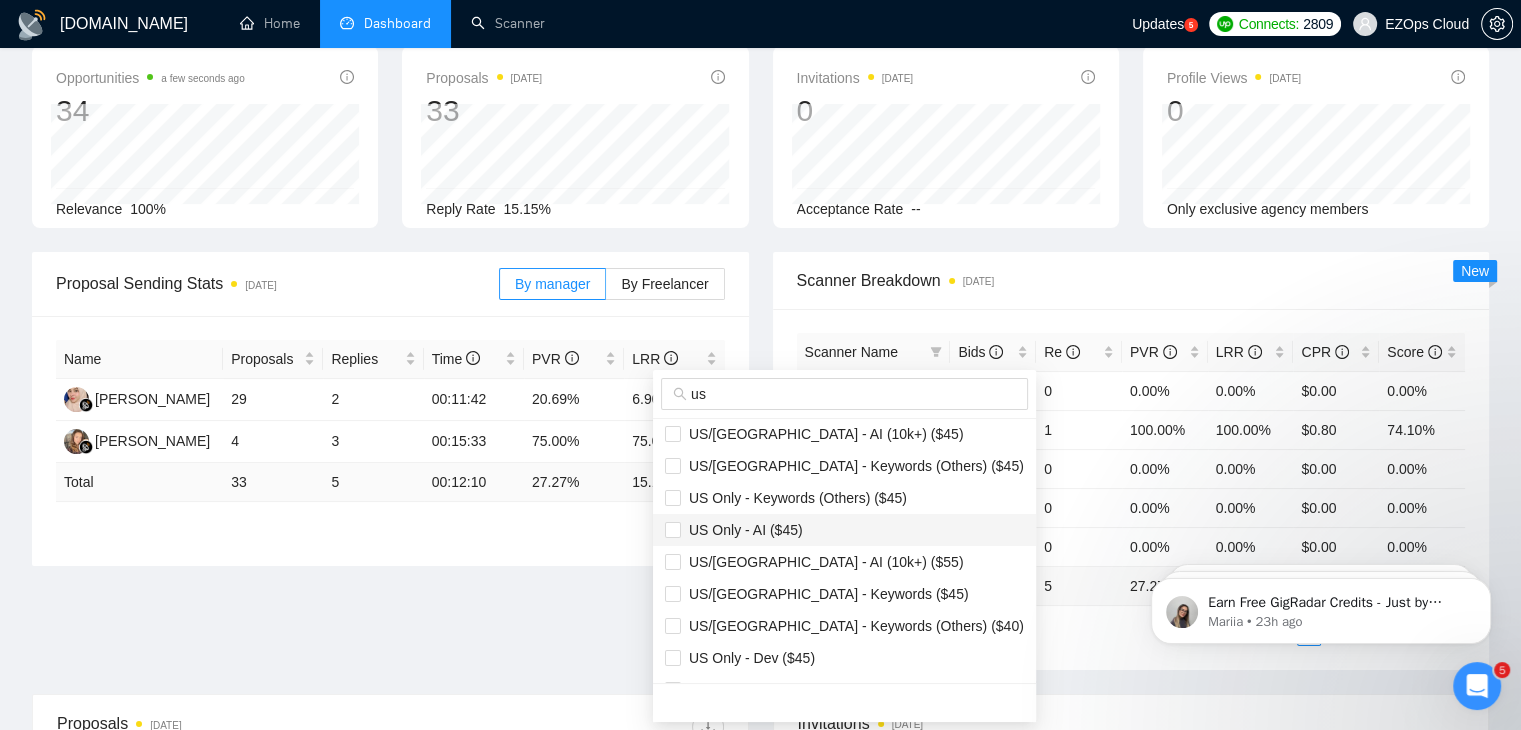 scroll, scrollTop: 200, scrollLeft: 0, axis: vertical 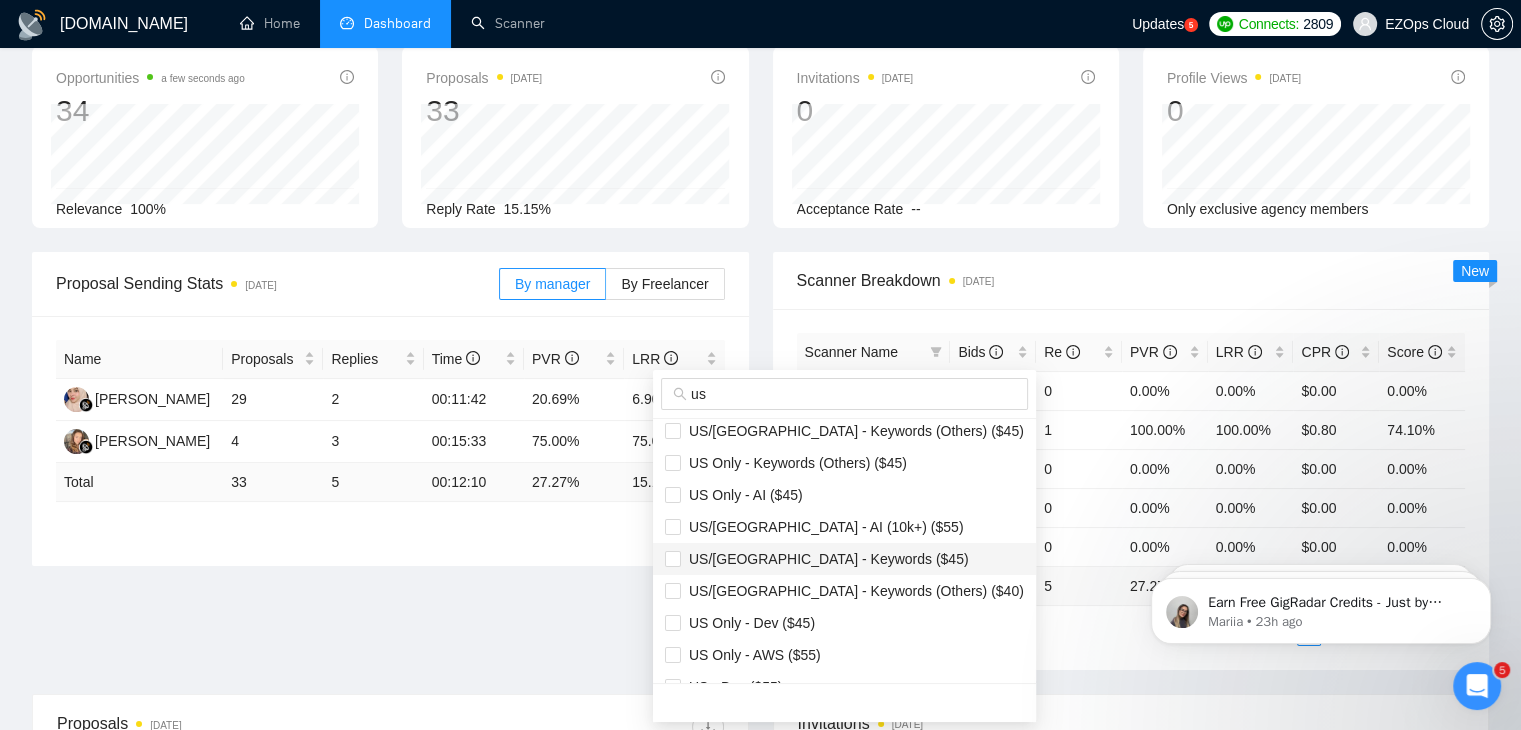 click on "US/[GEOGRAPHIC_DATA] - Keywords ($45)" at bounding box center [825, 559] 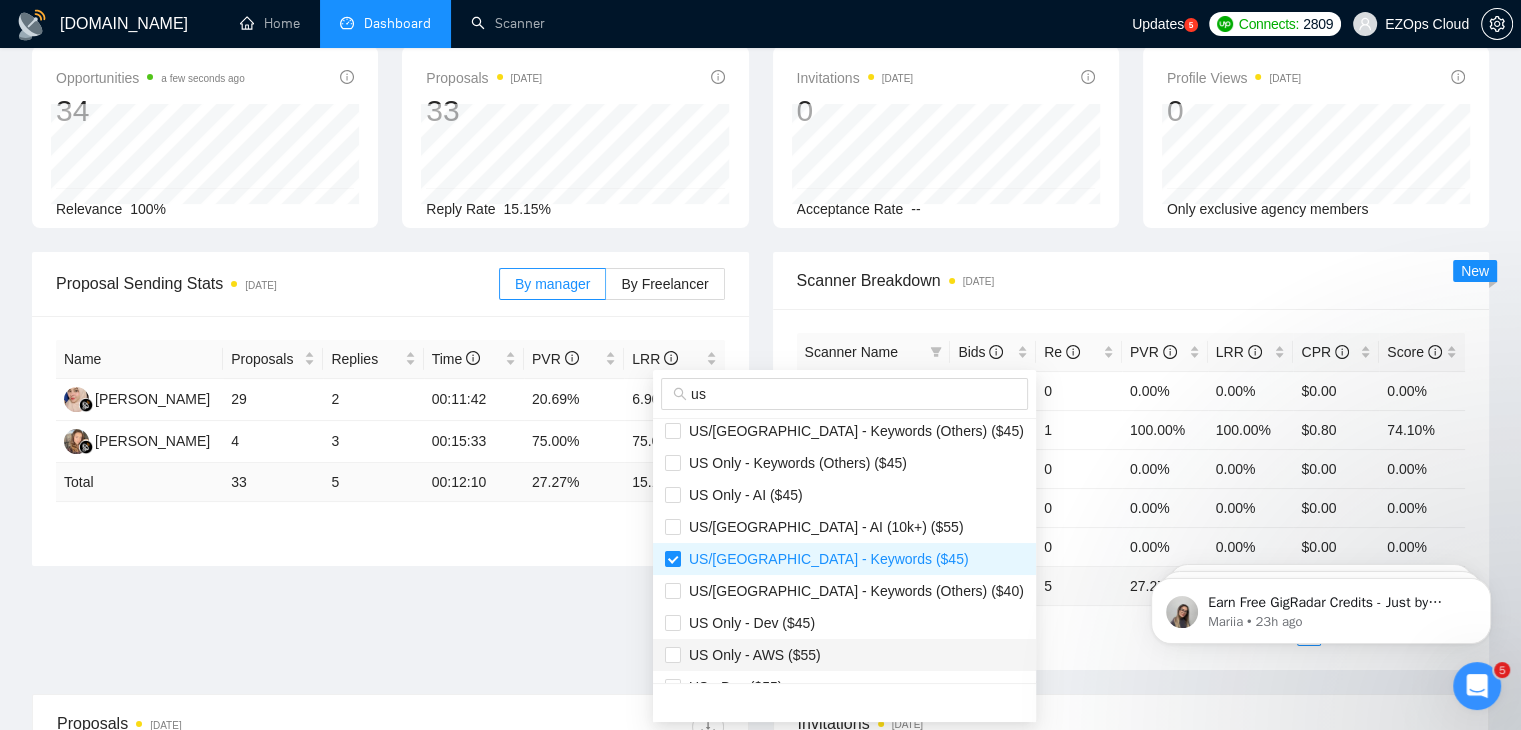 click on "US Only - AWS ($55)" at bounding box center [844, 655] 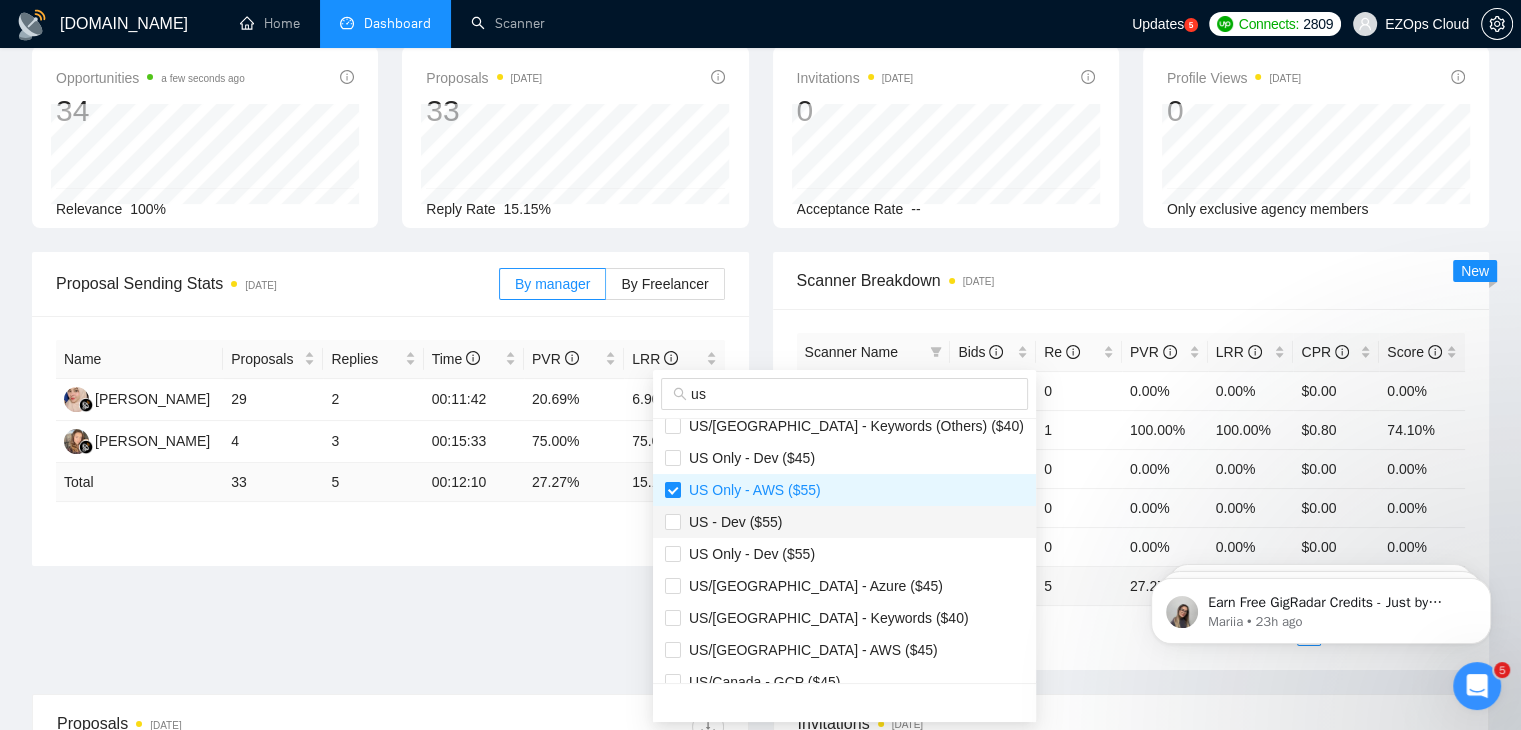 scroll, scrollTop: 400, scrollLeft: 0, axis: vertical 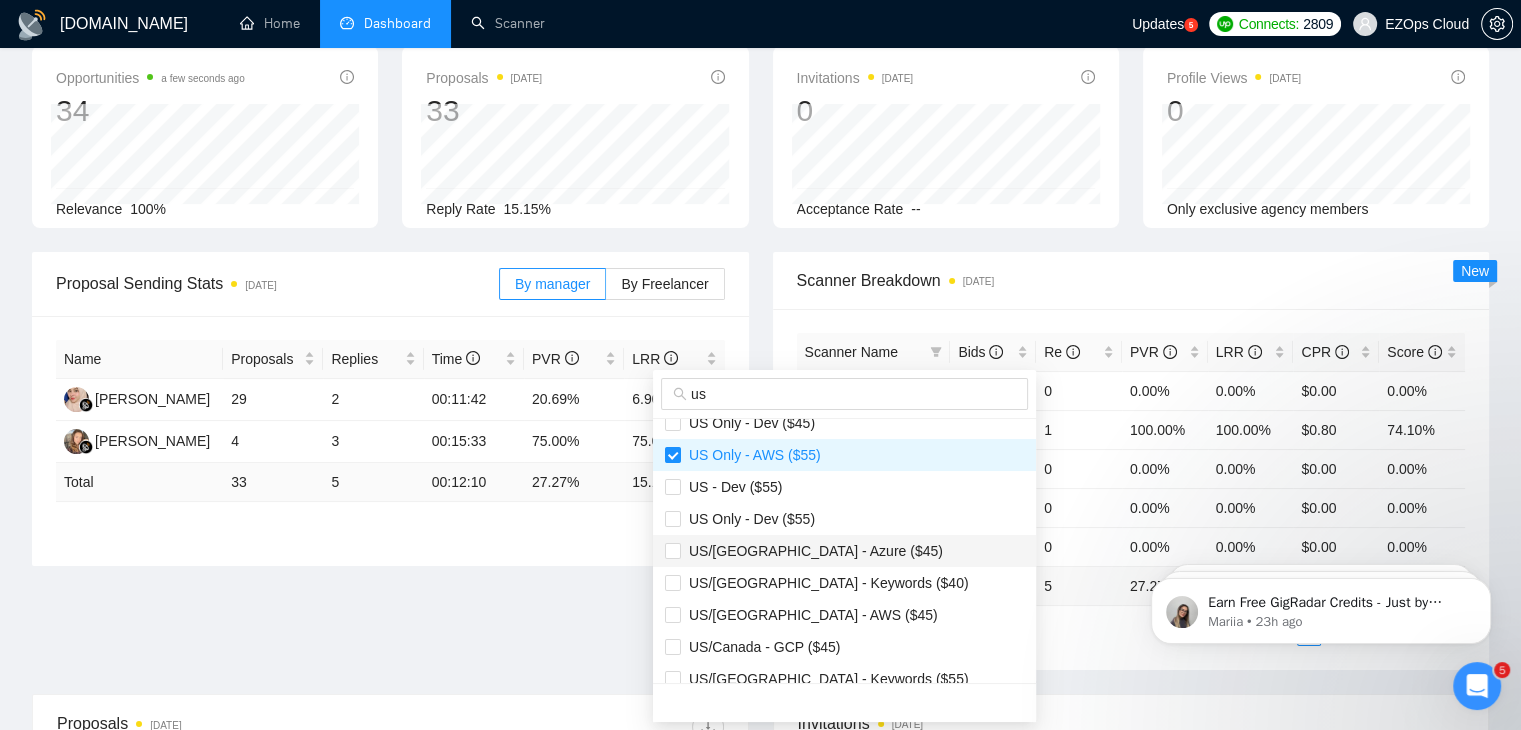 click on "US/[GEOGRAPHIC_DATA] - Azure ($45)" at bounding box center [812, 551] 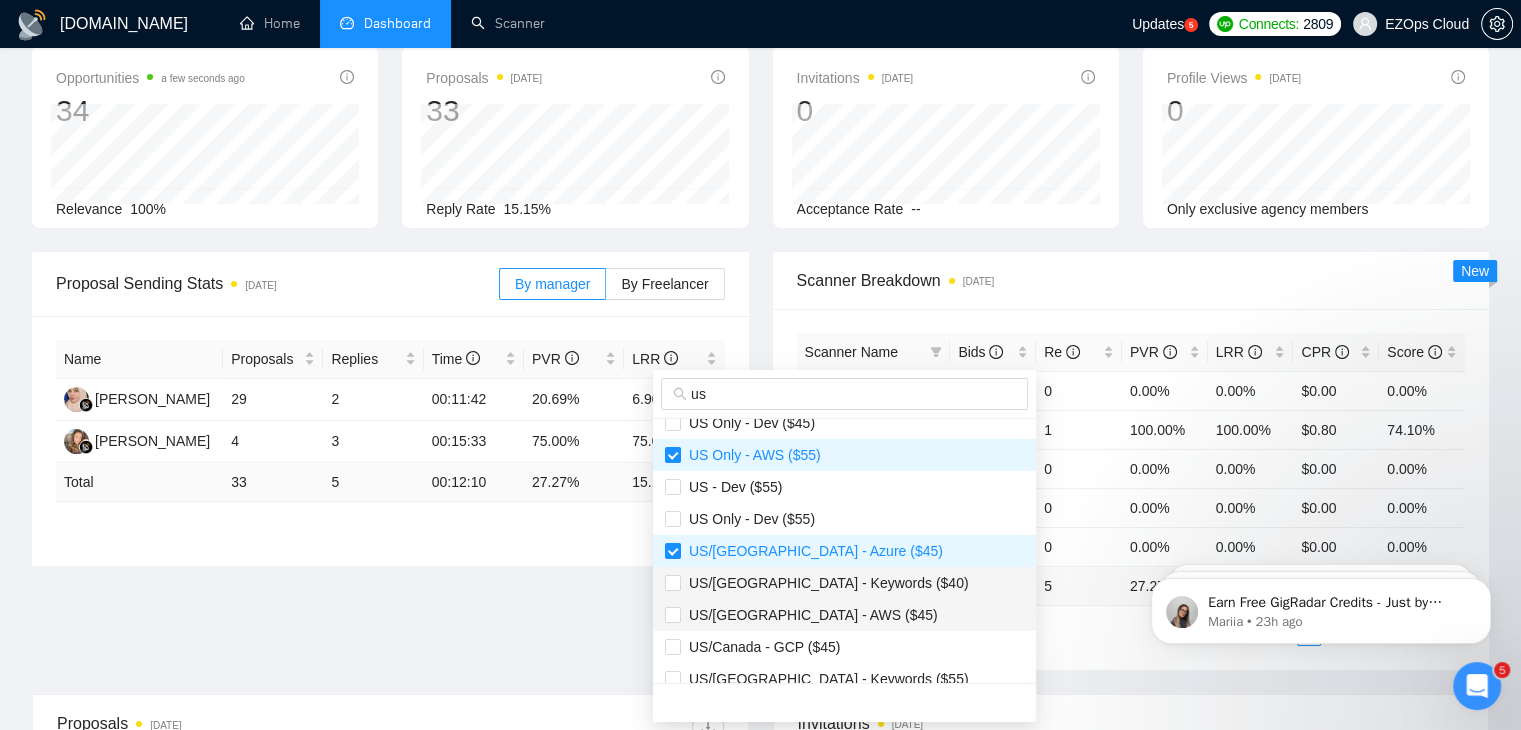 drag, startPoint x: 838, startPoint y: 586, endPoint x: 841, endPoint y: 601, distance: 15.297058 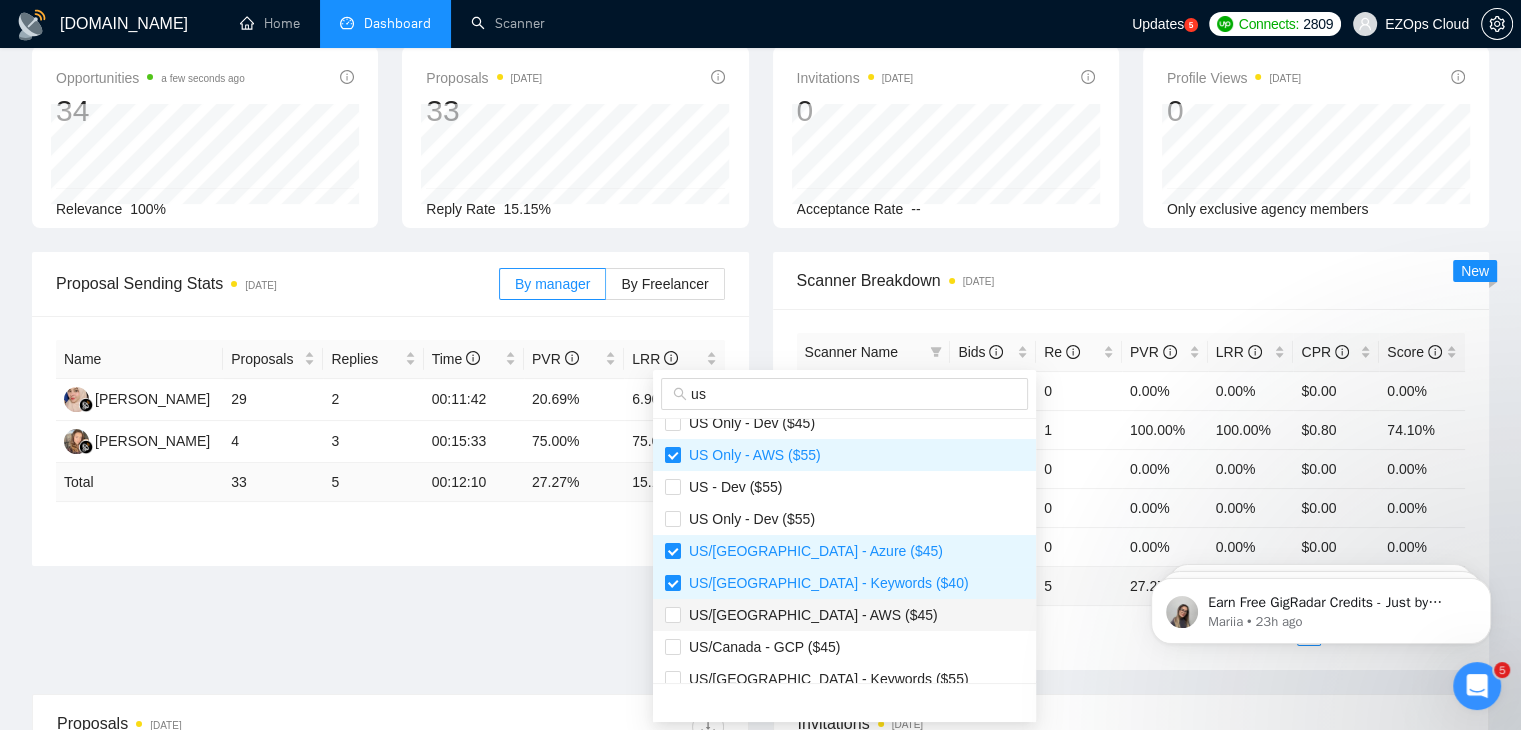 click on "US/[GEOGRAPHIC_DATA] - AWS ($45)" at bounding box center (844, 615) 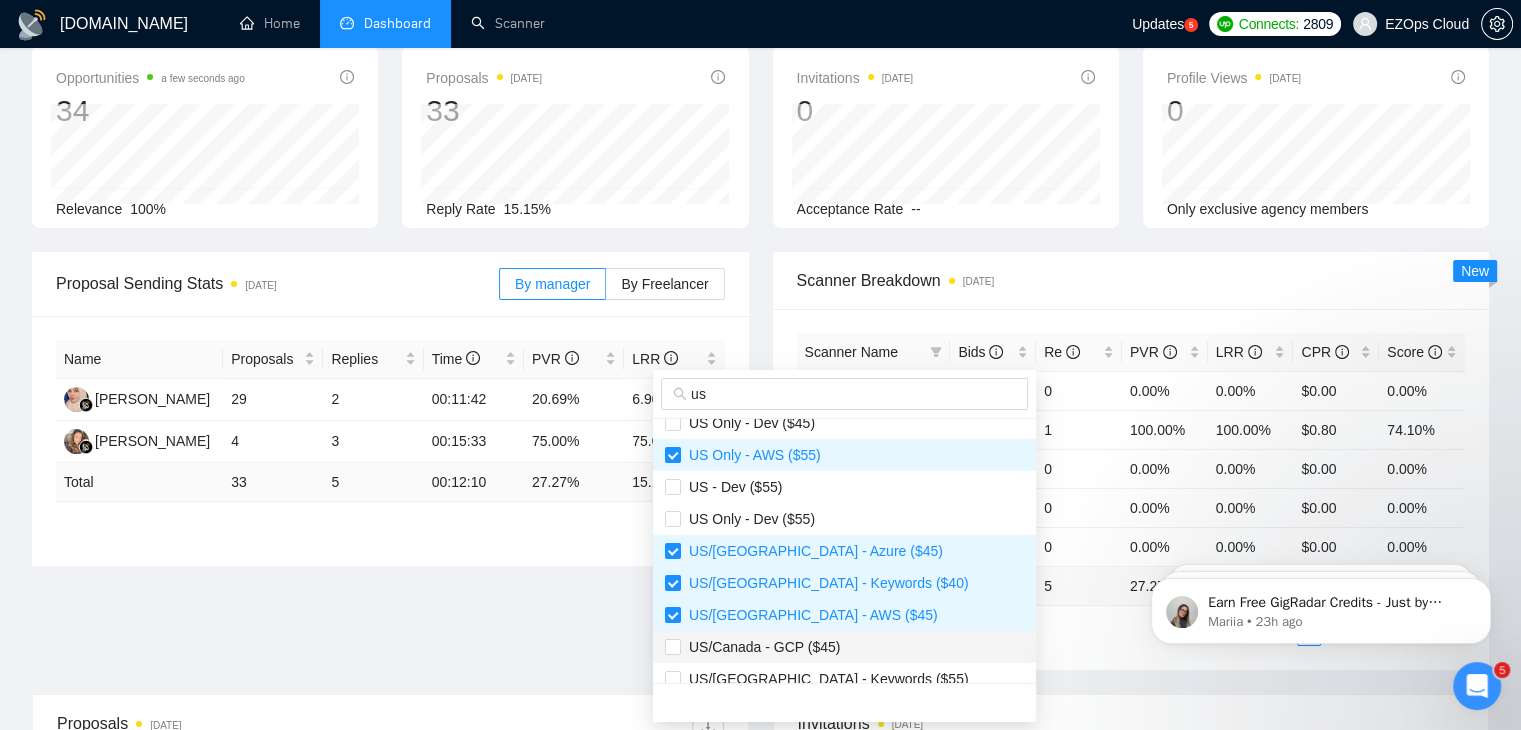click on "US/Canada - GCP ($45)" at bounding box center [844, 647] 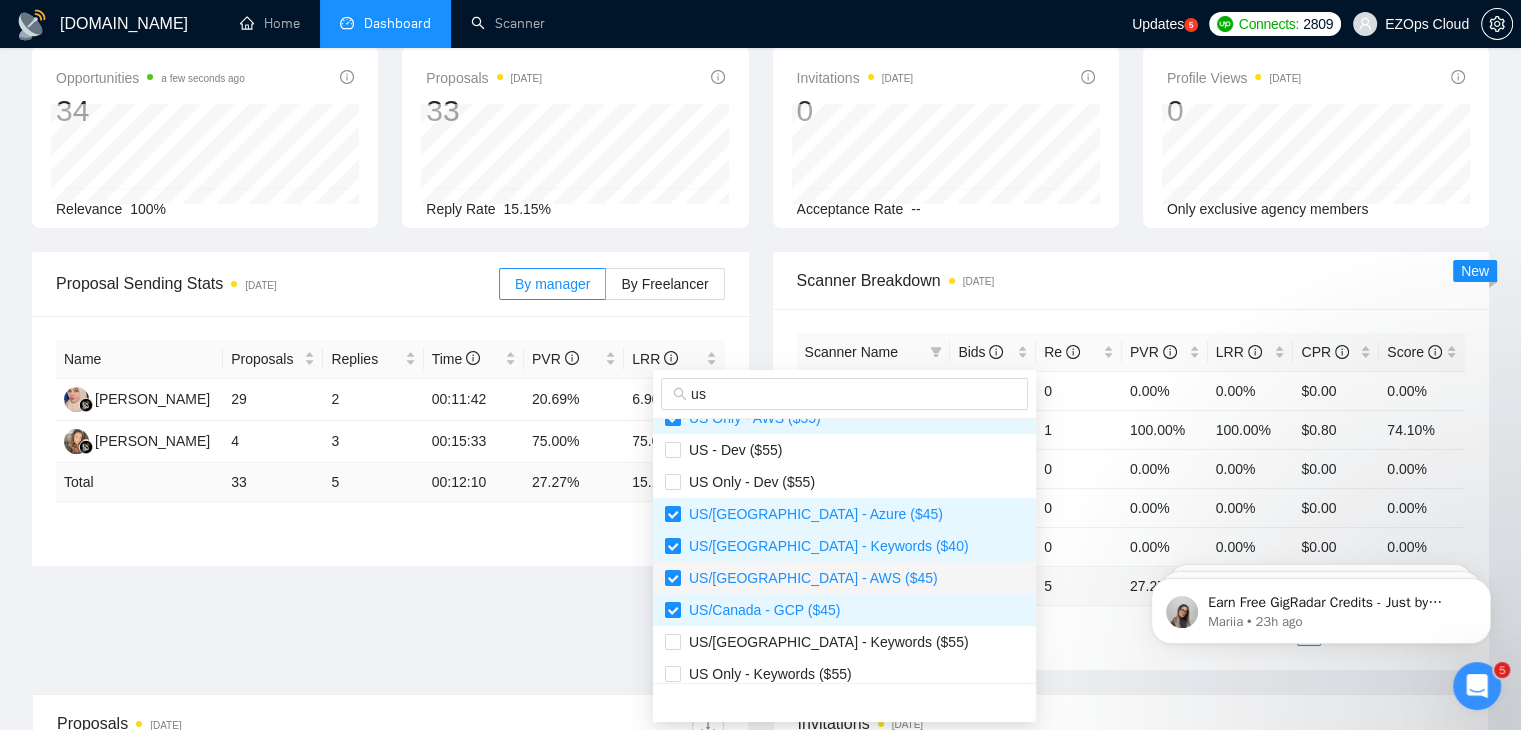 scroll, scrollTop: 448, scrollLeft: 0, axis: vertical 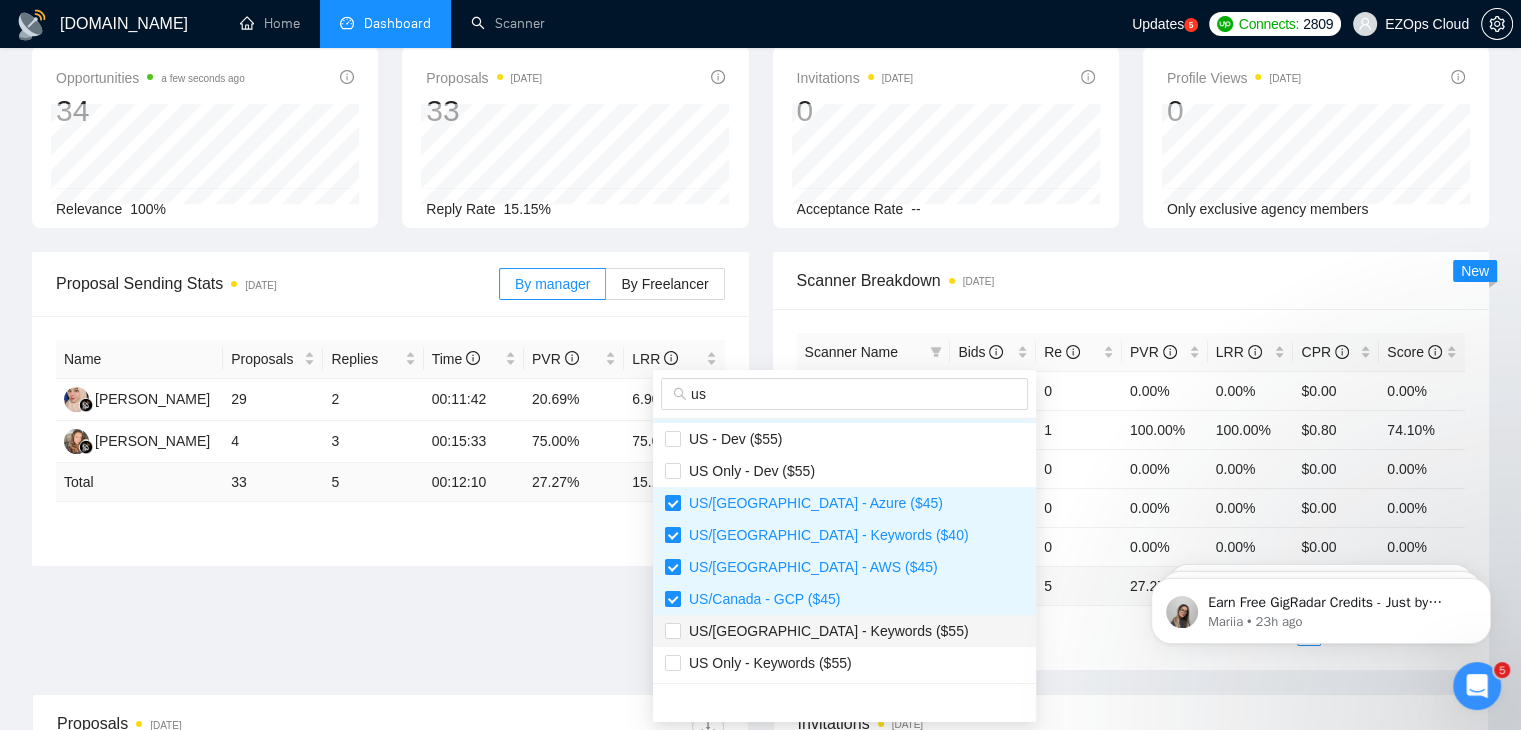 click on "US/[GEOGRAPHIC_DATA] - Keywords ($55)" at bounding box center [844, 631] 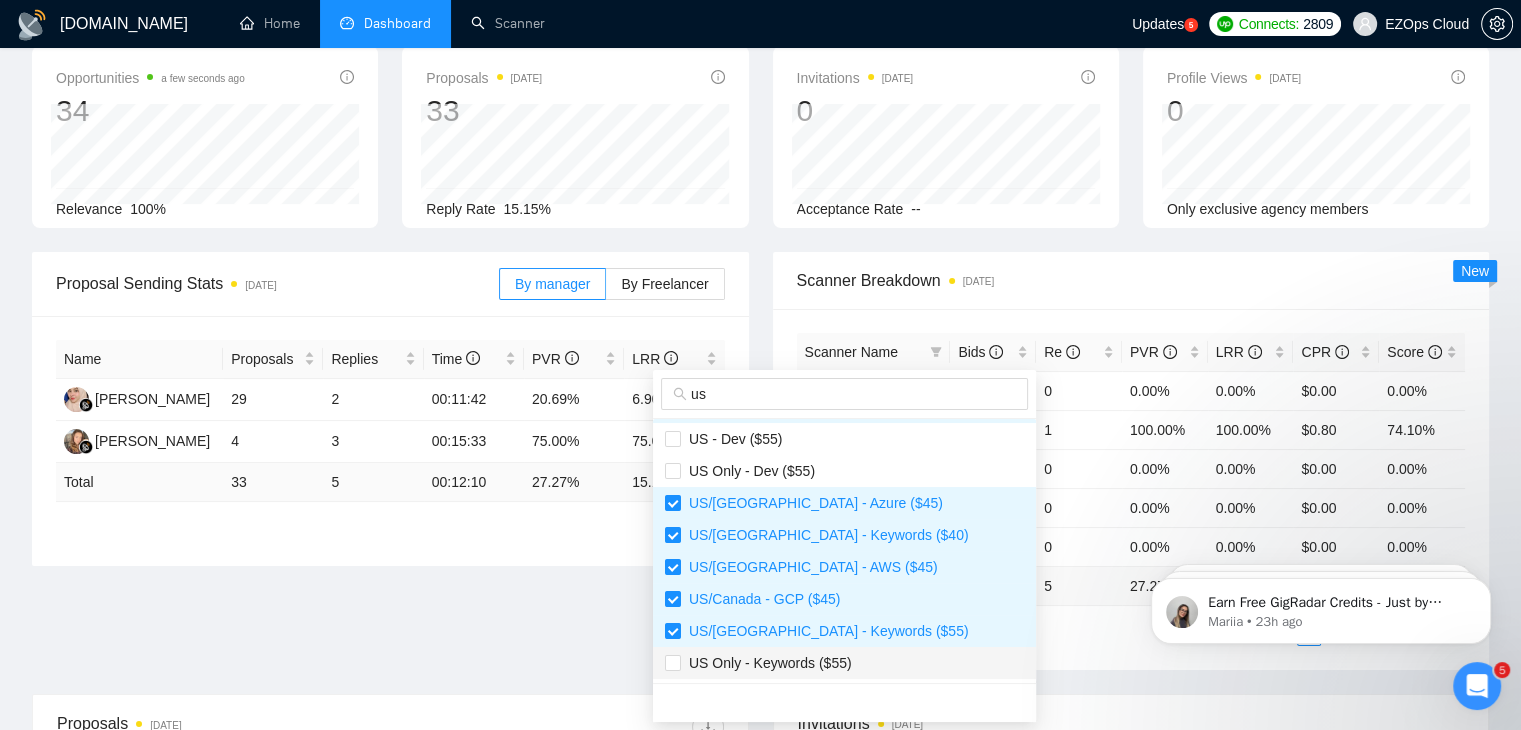 click on "US Only - Keywords ($55)" at bounding box center (844, 663) 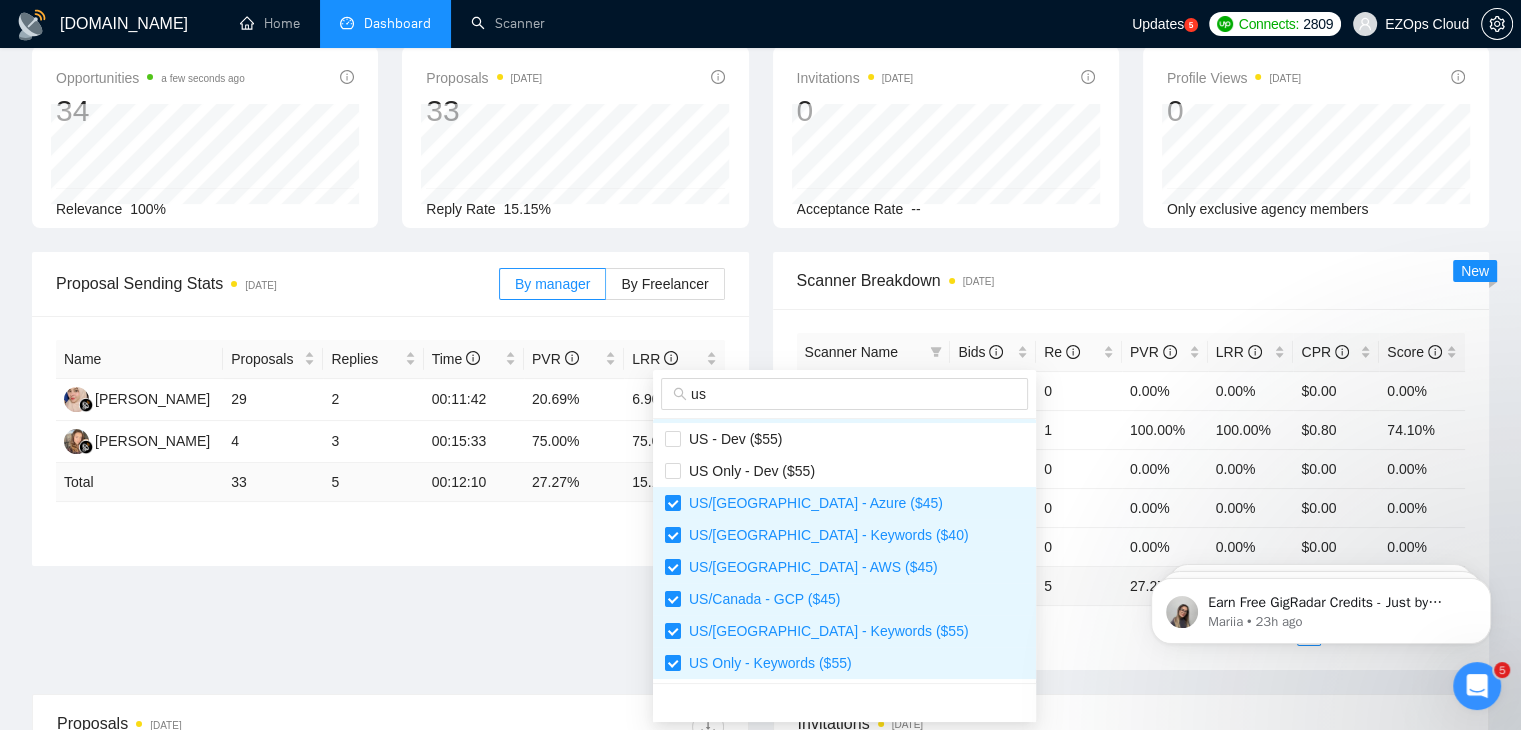 type 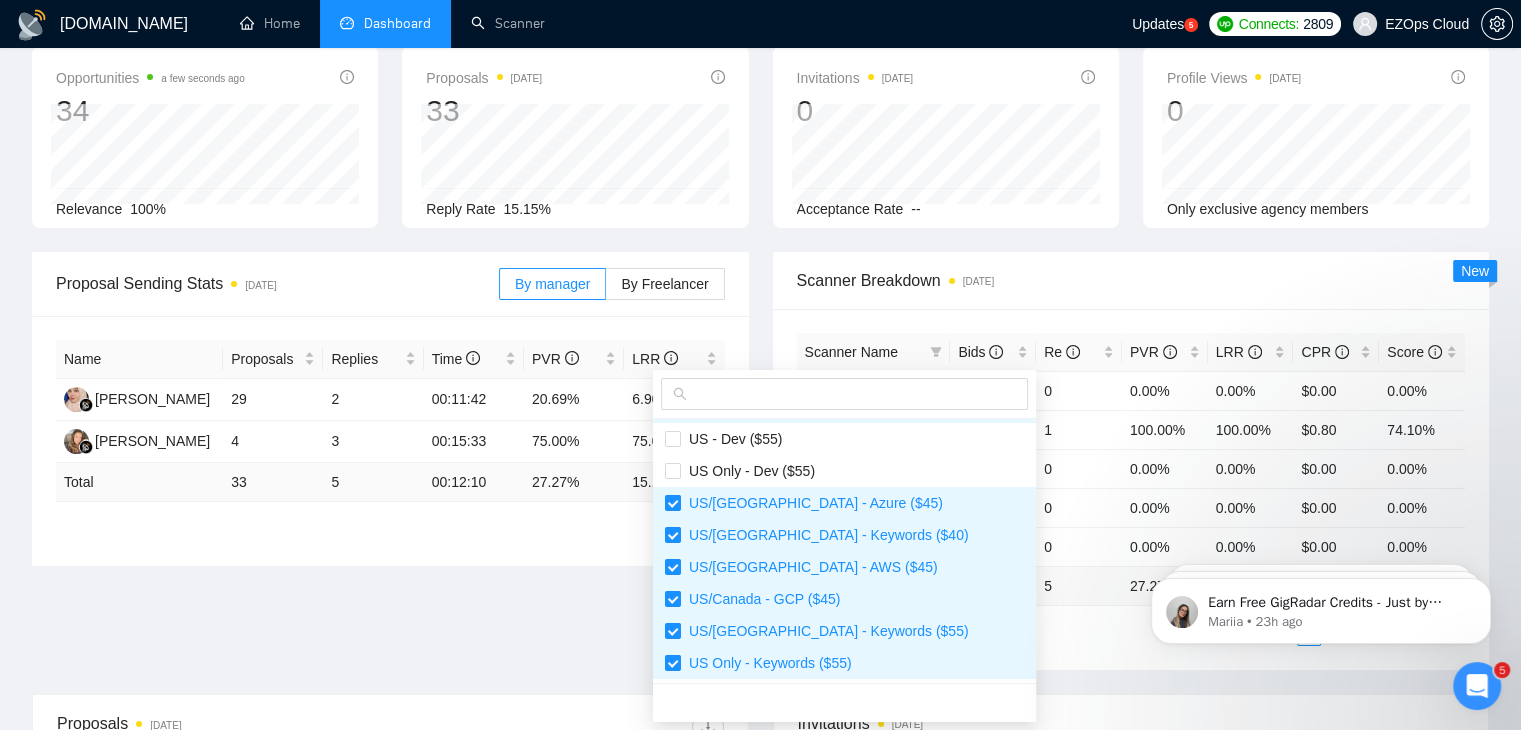 click on "Scanner Name Bids   Re   PVR   LRR   CPR   Score   US Only - AI ($55) 0 0 0.00% 0.00% $0.00 0.00% [GEOGRAPHIC_DATA]/[GEOGRAPHIC_DATA] - AWS ($40) 1 1 100.00% 100.00% $0.80 74.10% [GEOGRAPHIC_DATA]/[GEOGRAPHIC_DATA] - AWS ($55) 1 0 0.00% 0.00% $0.00 0.00% Canada - Dev ($45) 1 0 0.00% 0.00% $0.00 0.00% Canada - Dev ($55) 1 0 0.00% 0.00% $0.00 0.00% Total 33 5 27.27 % 15.15 % $ 4.13 56.83 % 1 2 3 4 5 6" at bounding box center (1131, 489) 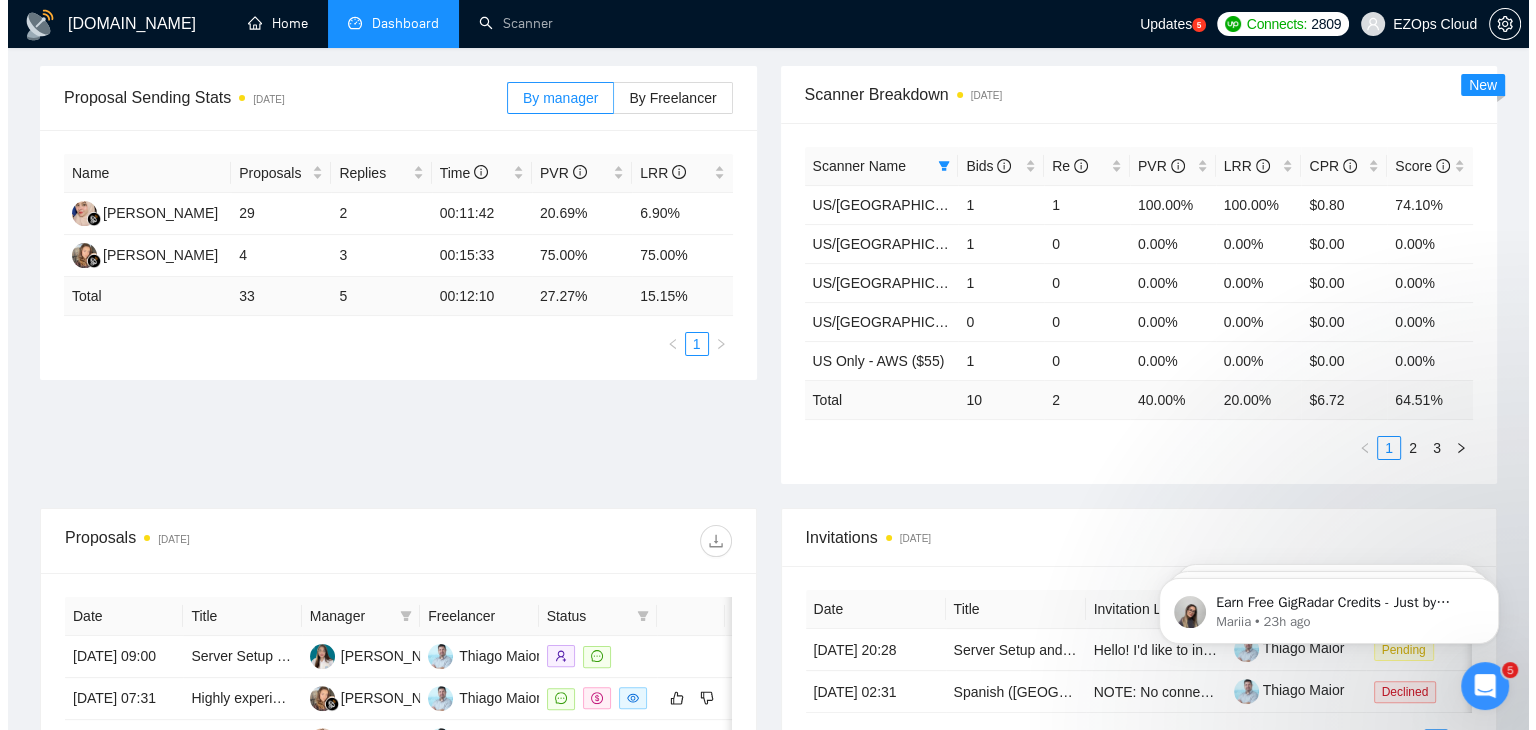 scroll, scrollTop: 0, scrollLeft: 0, axis: both 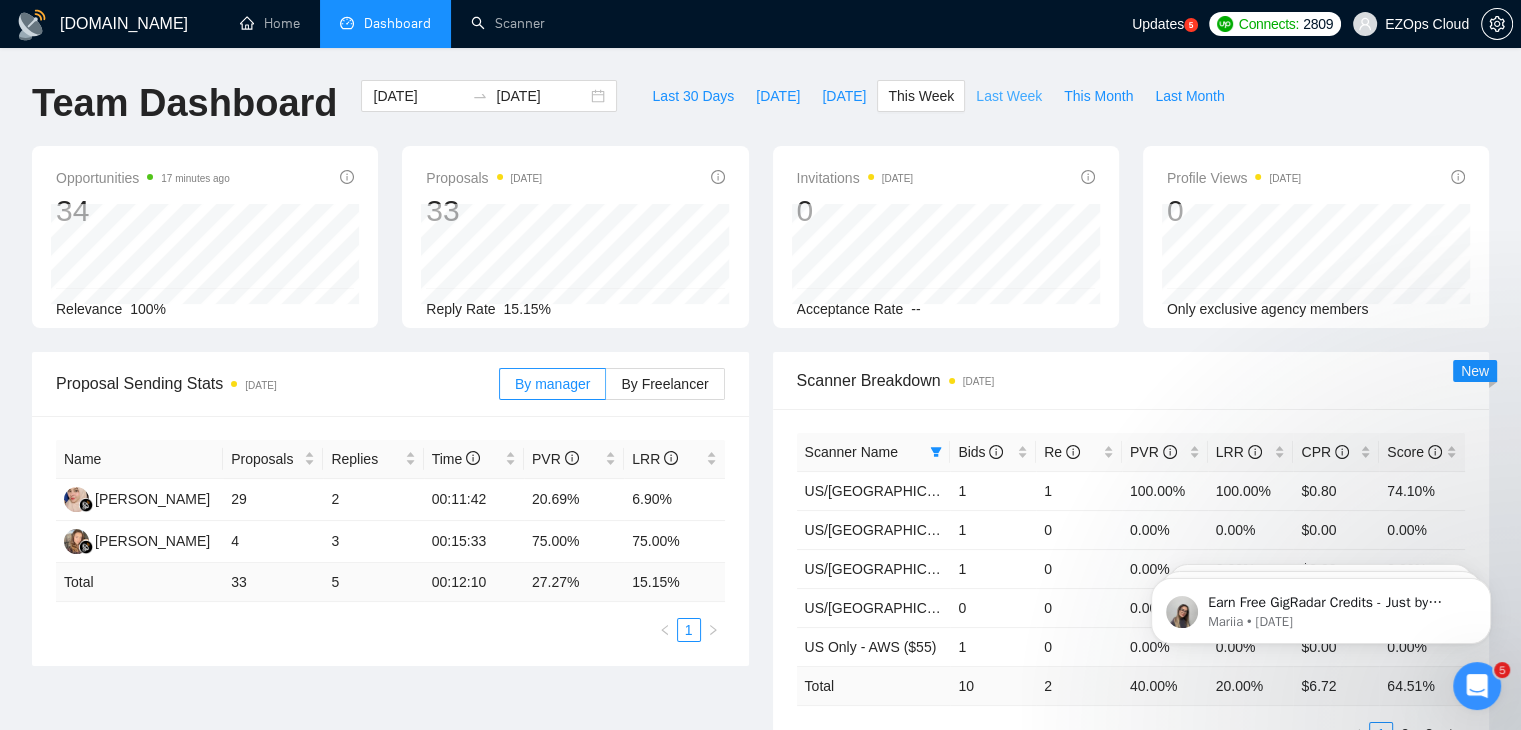click on "Last Week" at bounding box center [1009, 96] 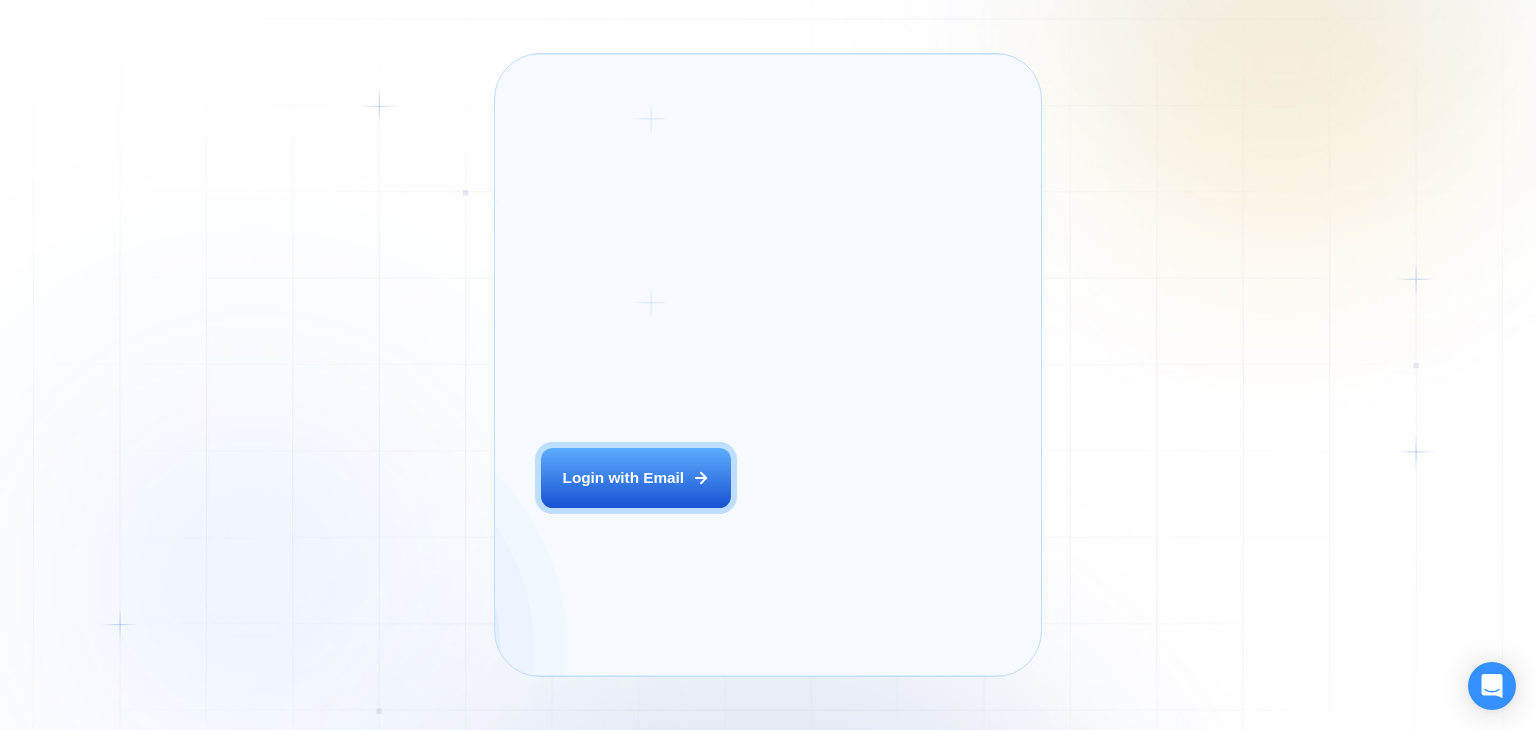 scroll, scrollTop: 0, scrollLeft: 0, axis: both 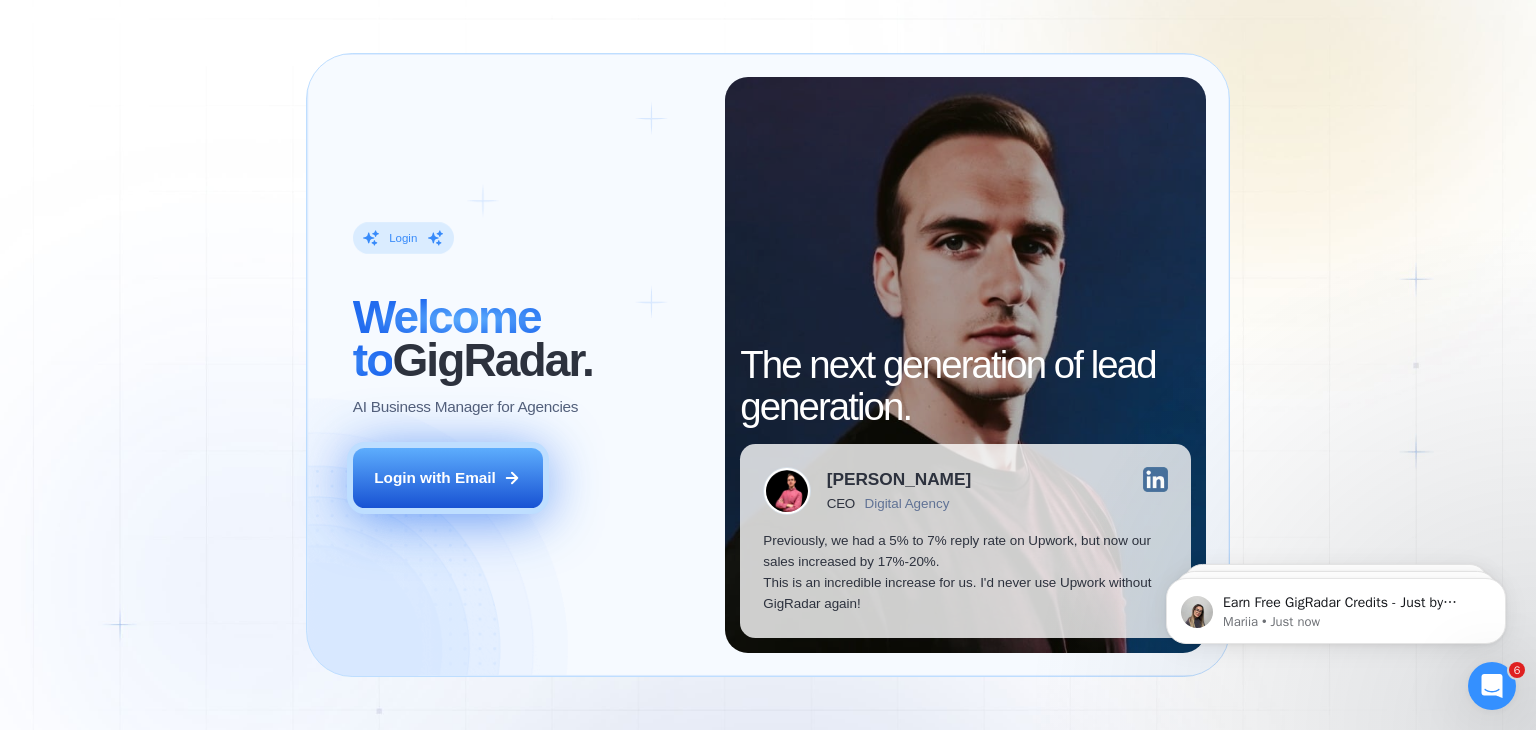 click on "Login with Email" at bounding box center (435, 477) 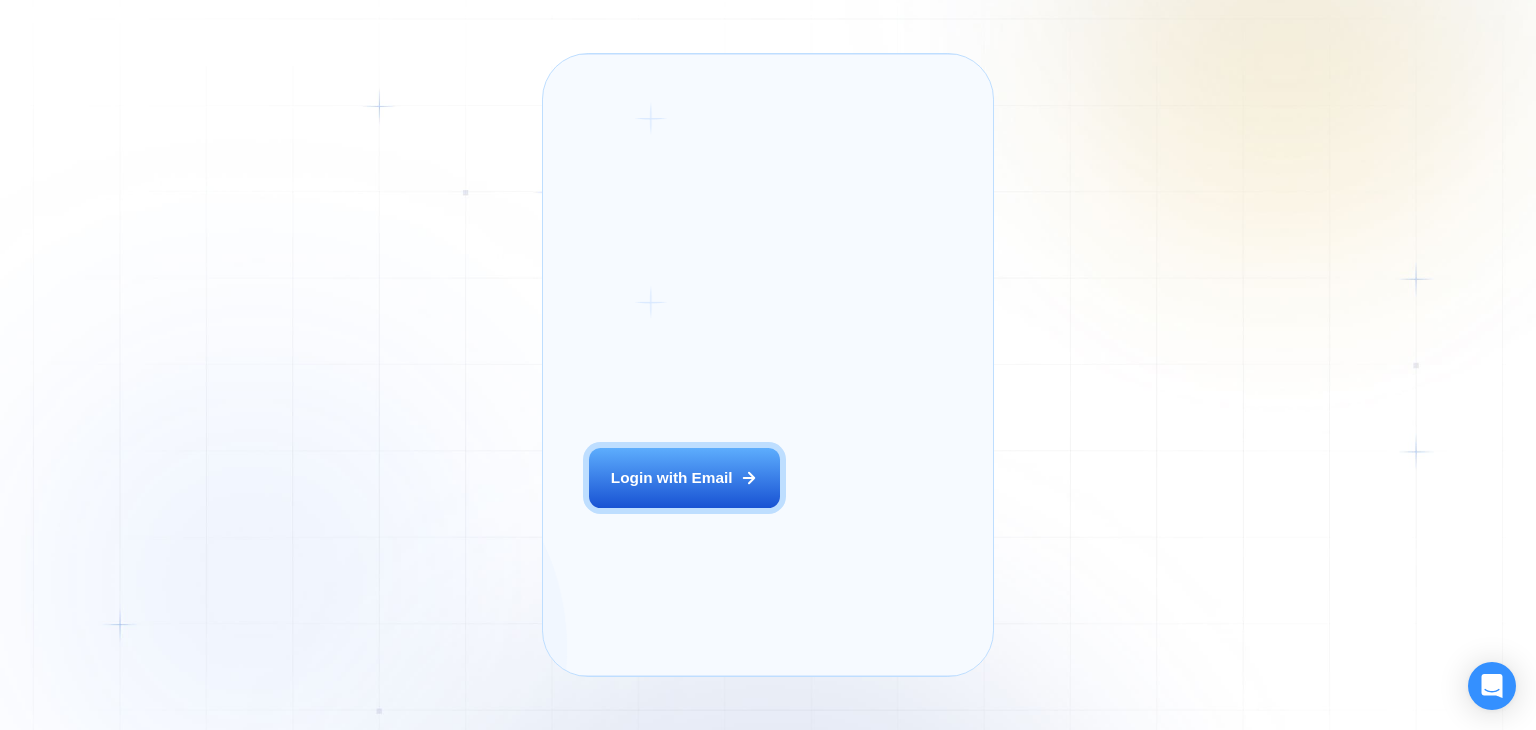 scroll, scrollTop: 0, scrollLeft: 0, axis: both 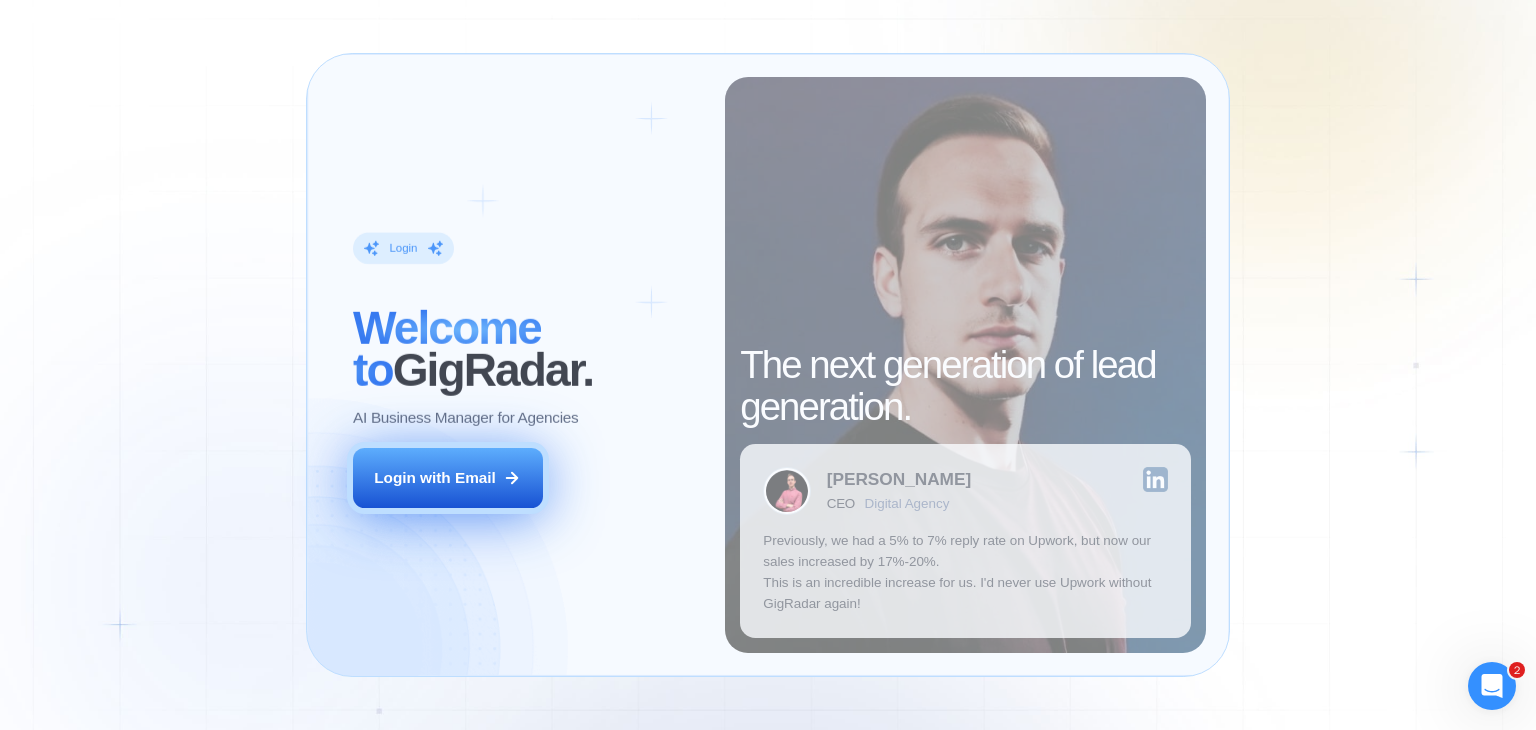 drag, startPoint x: 512, startPoint y: 513, endPoint x: 491, endPoint y: 502, distance: 23.70654 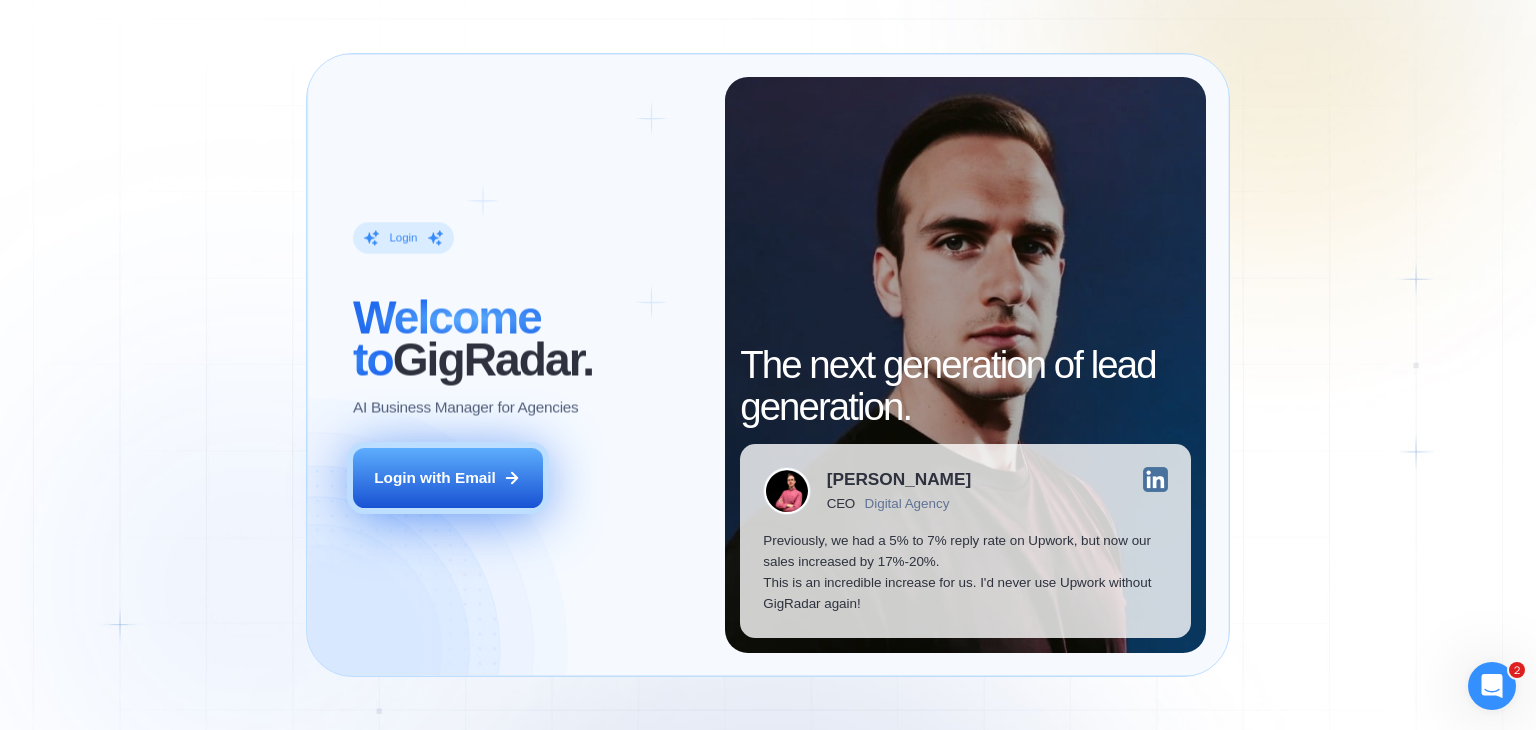 click on "Login with Email" at bounding box center (448, 478) 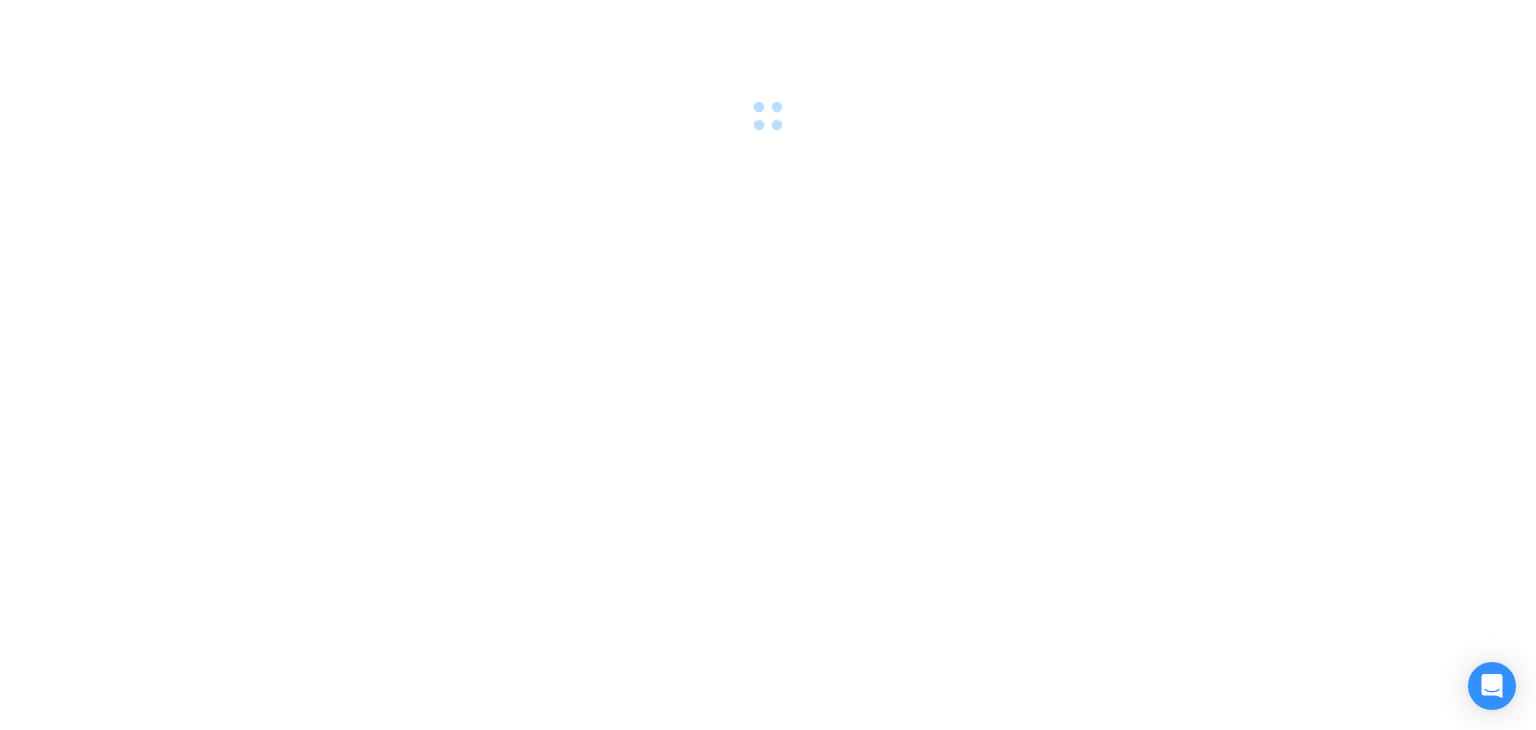 scroll, scrollTop: 0, scrollLeft: 0, axis: both 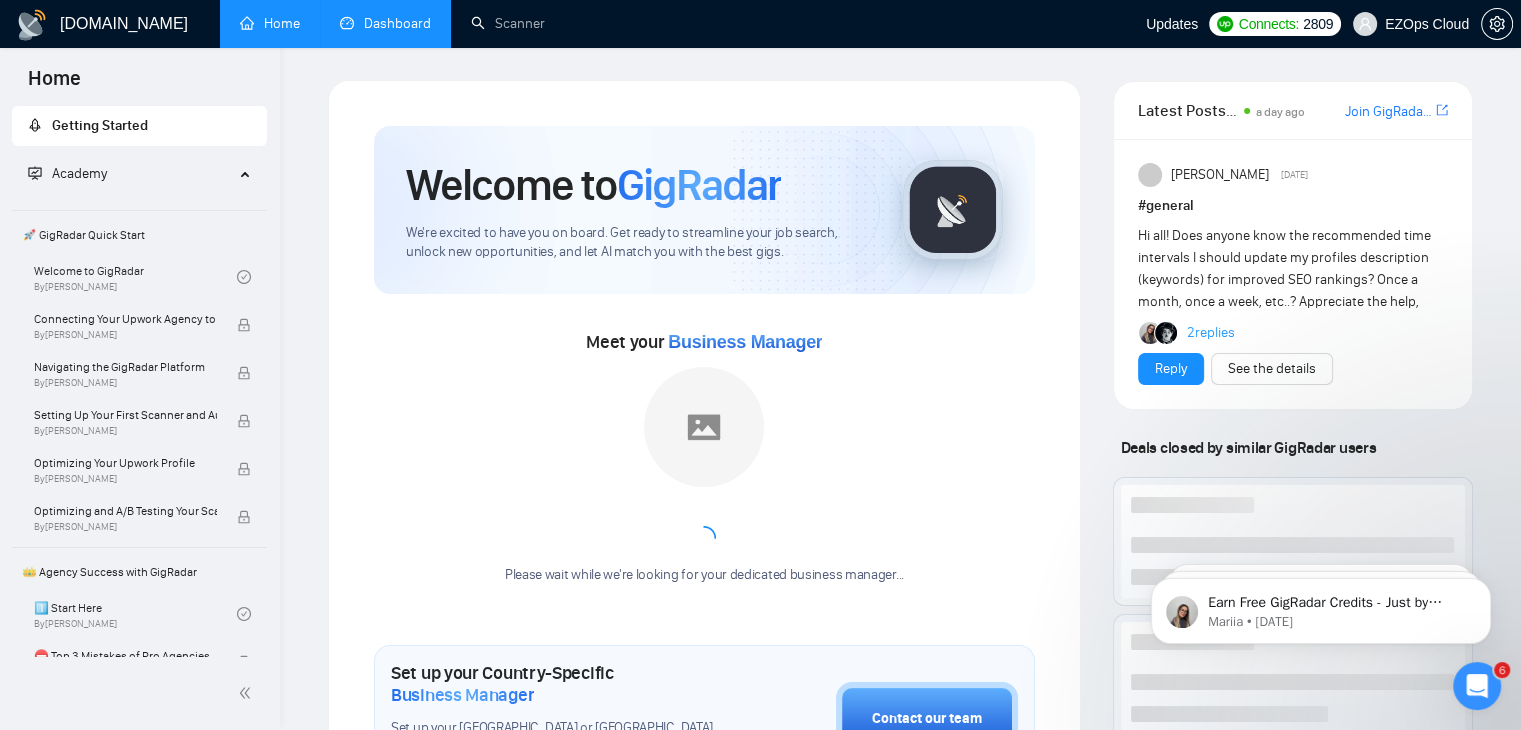 click on "Dashboard" at bounding box center (385, 23) 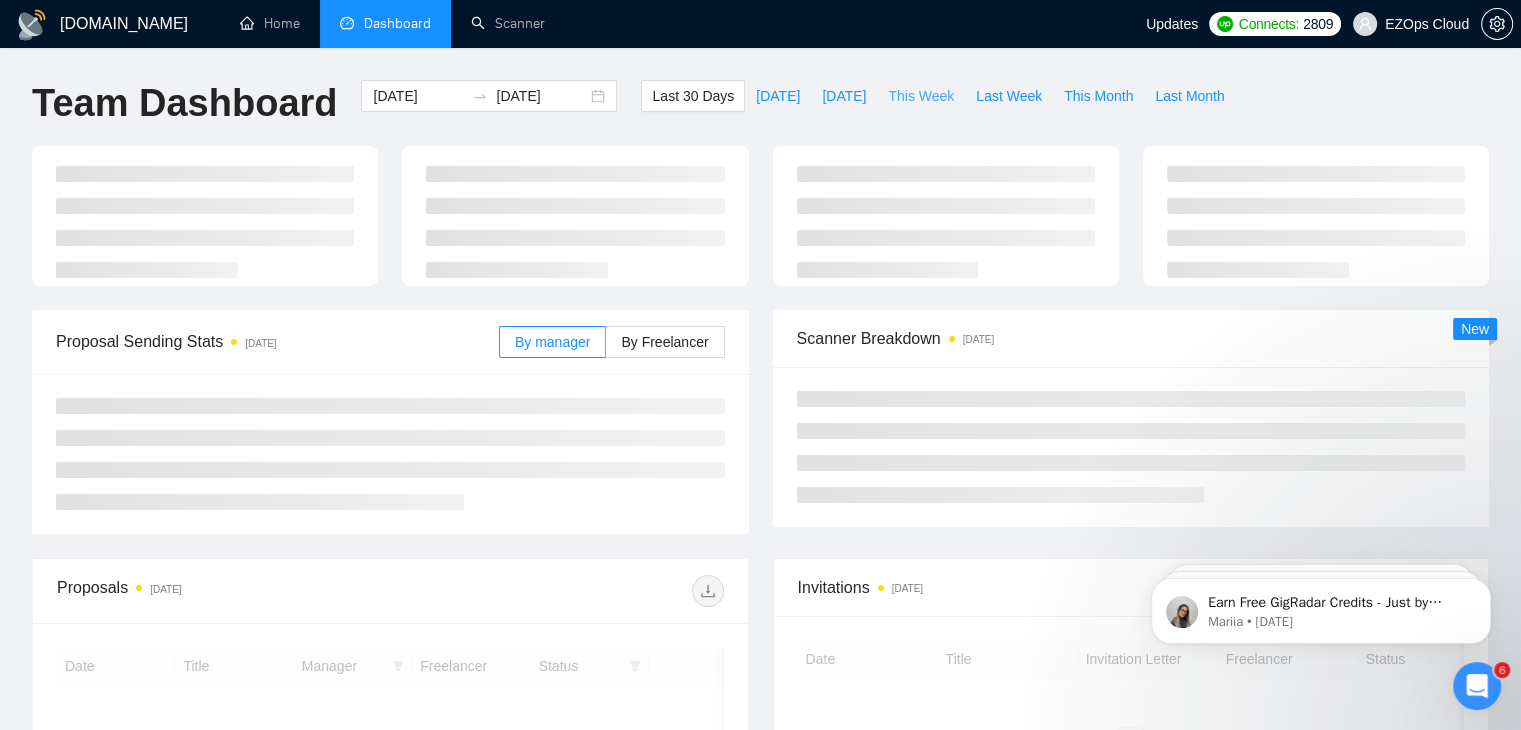 click on "This Week" at bounding box center (921, 96) 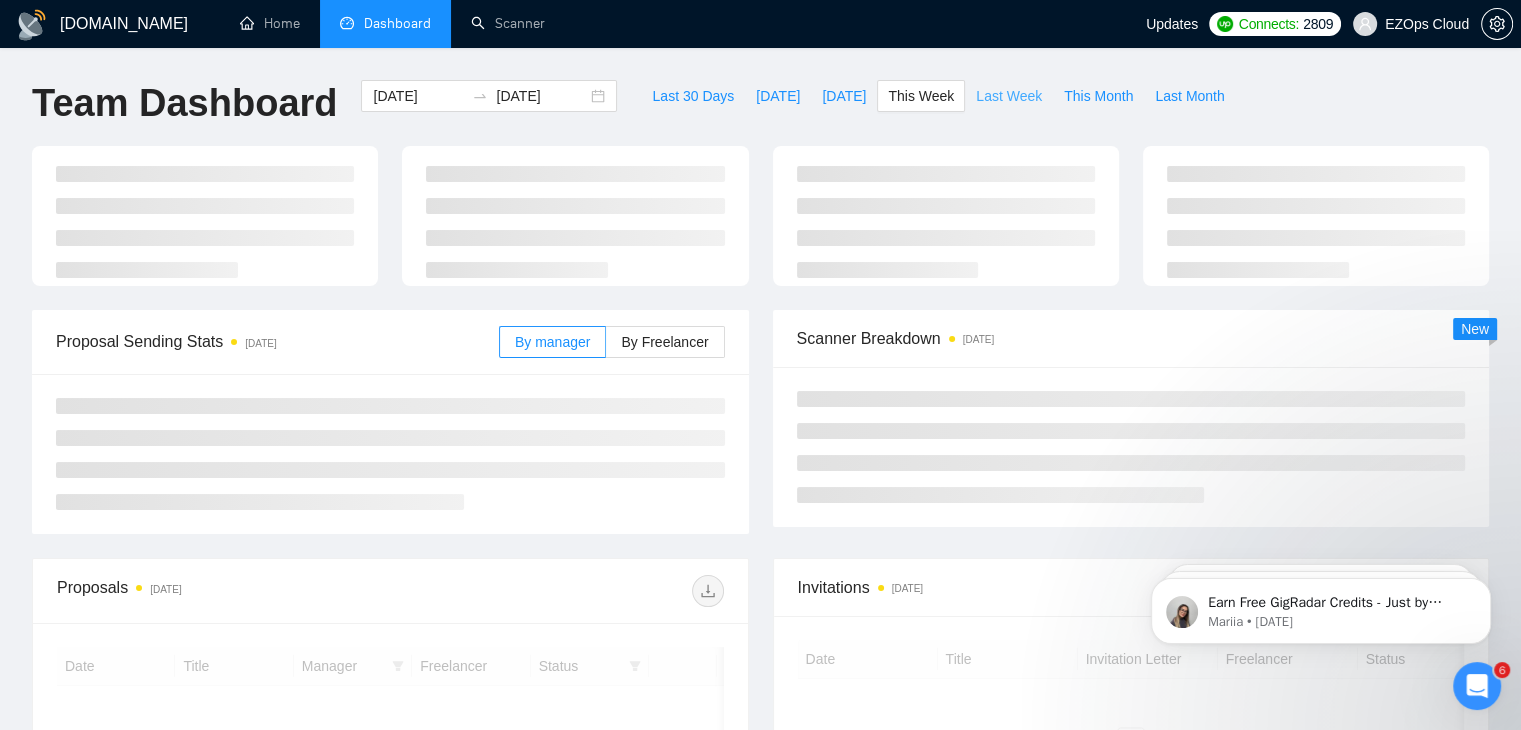 type on "[DATE]" 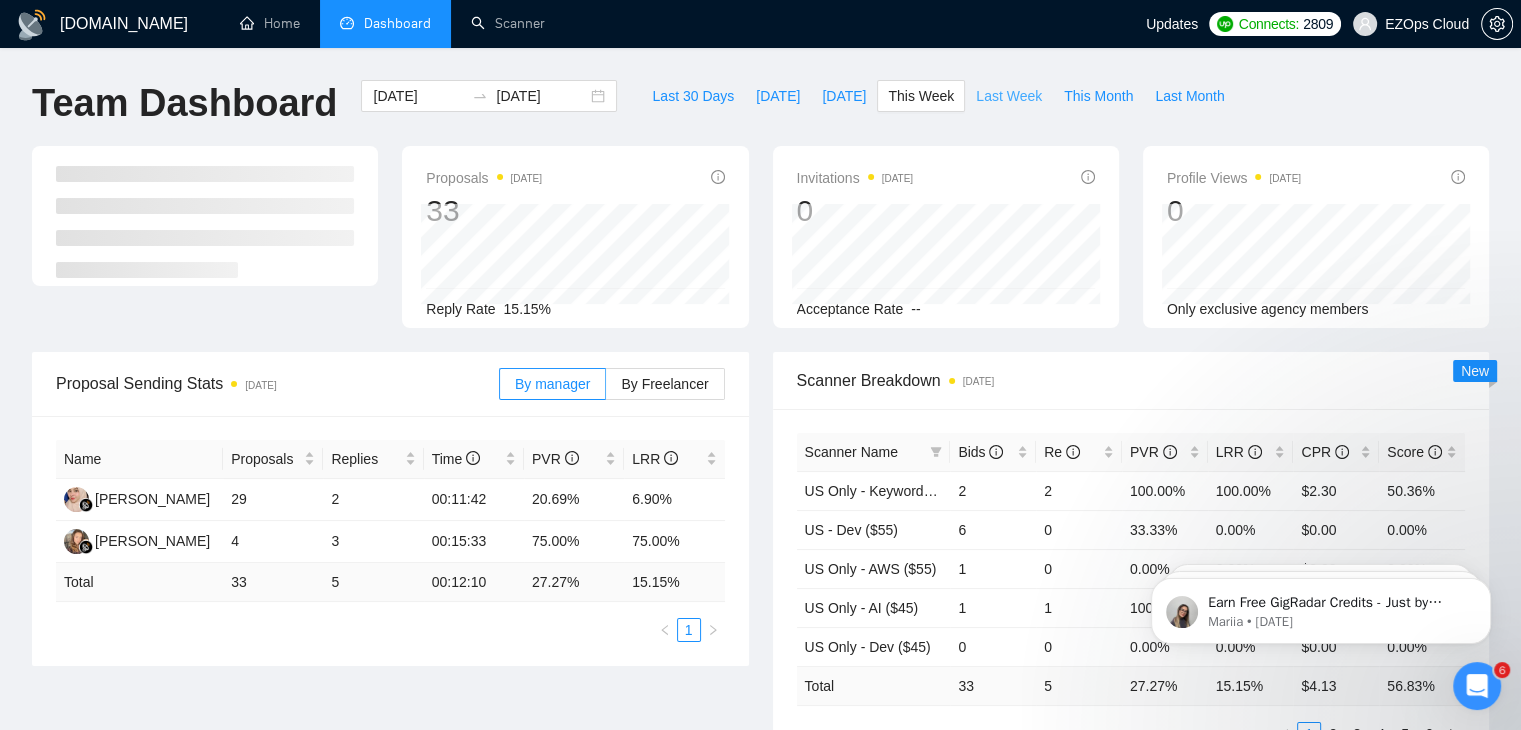click on "Last Week" at bounding box center (1009, 96) 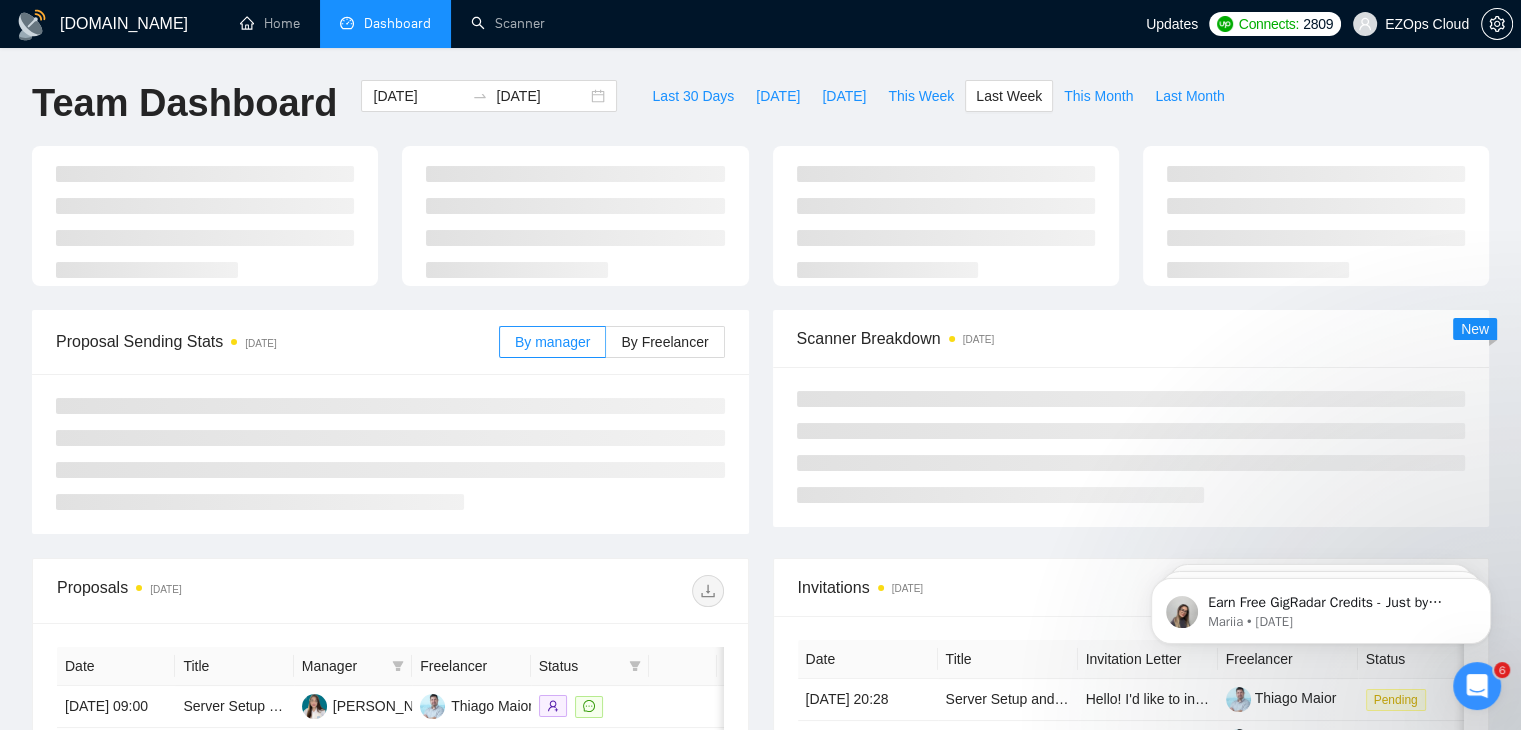 type on "[DATE]" 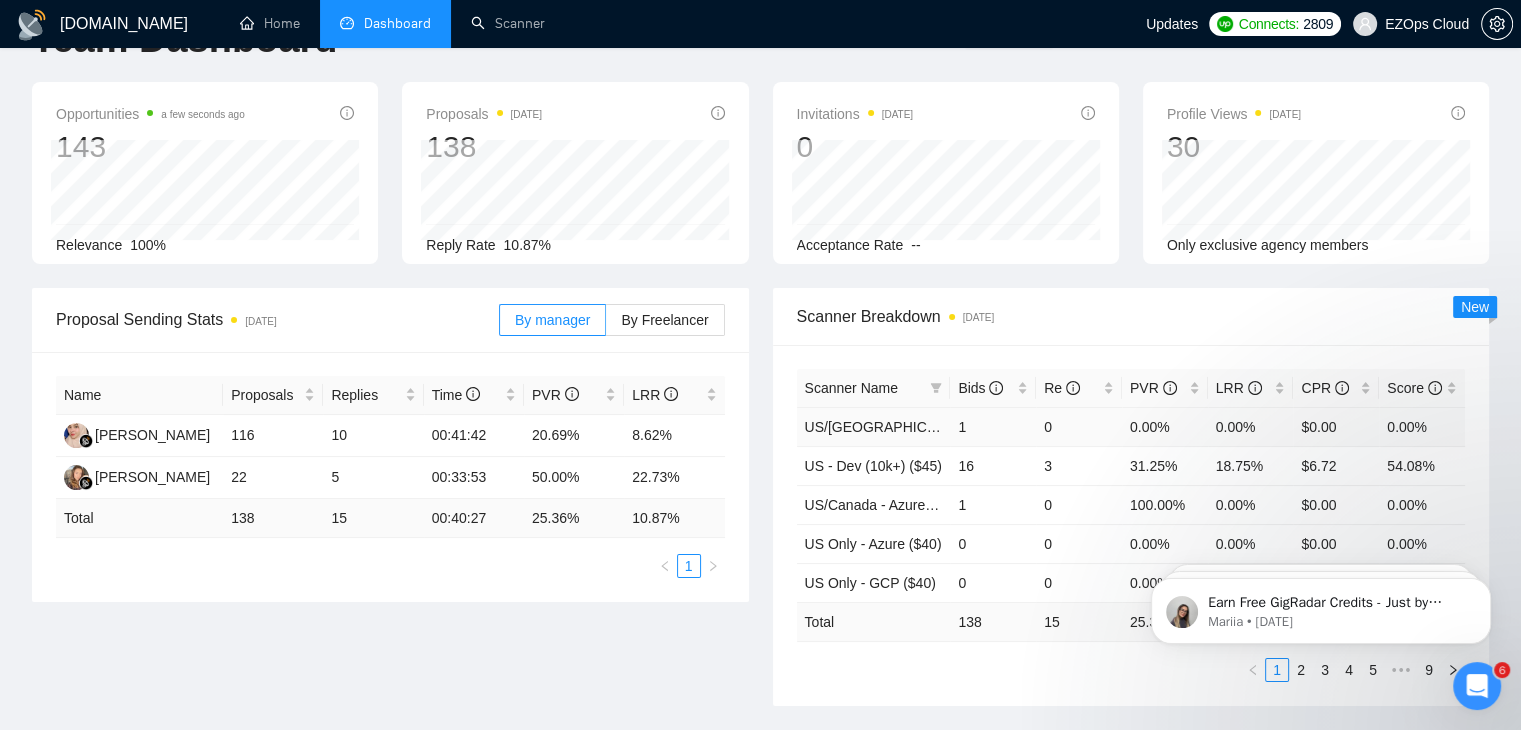 scroll, scrollTop: 100, scrollLeft: 0, axis: vertical 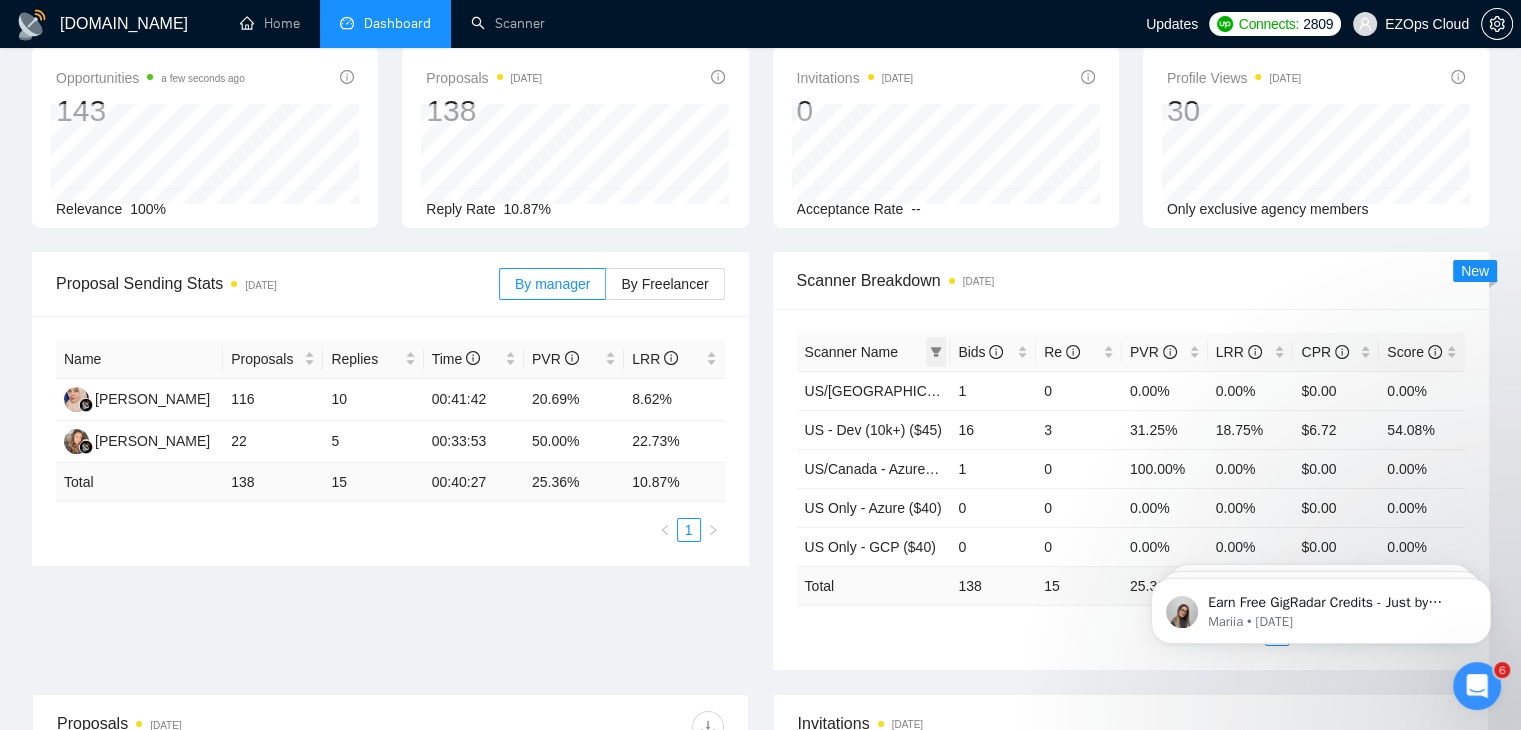 click 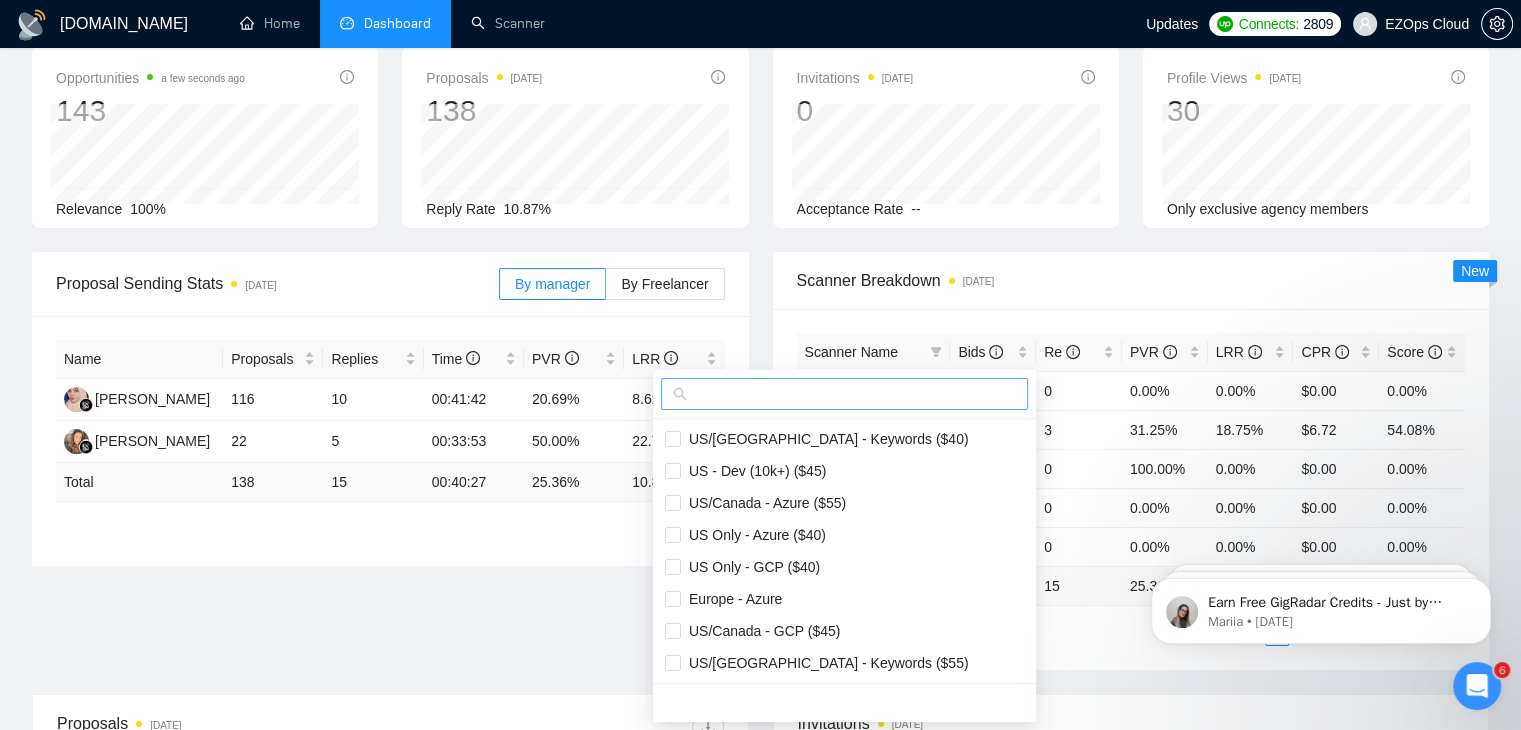 click at bounding box center [853, 394] 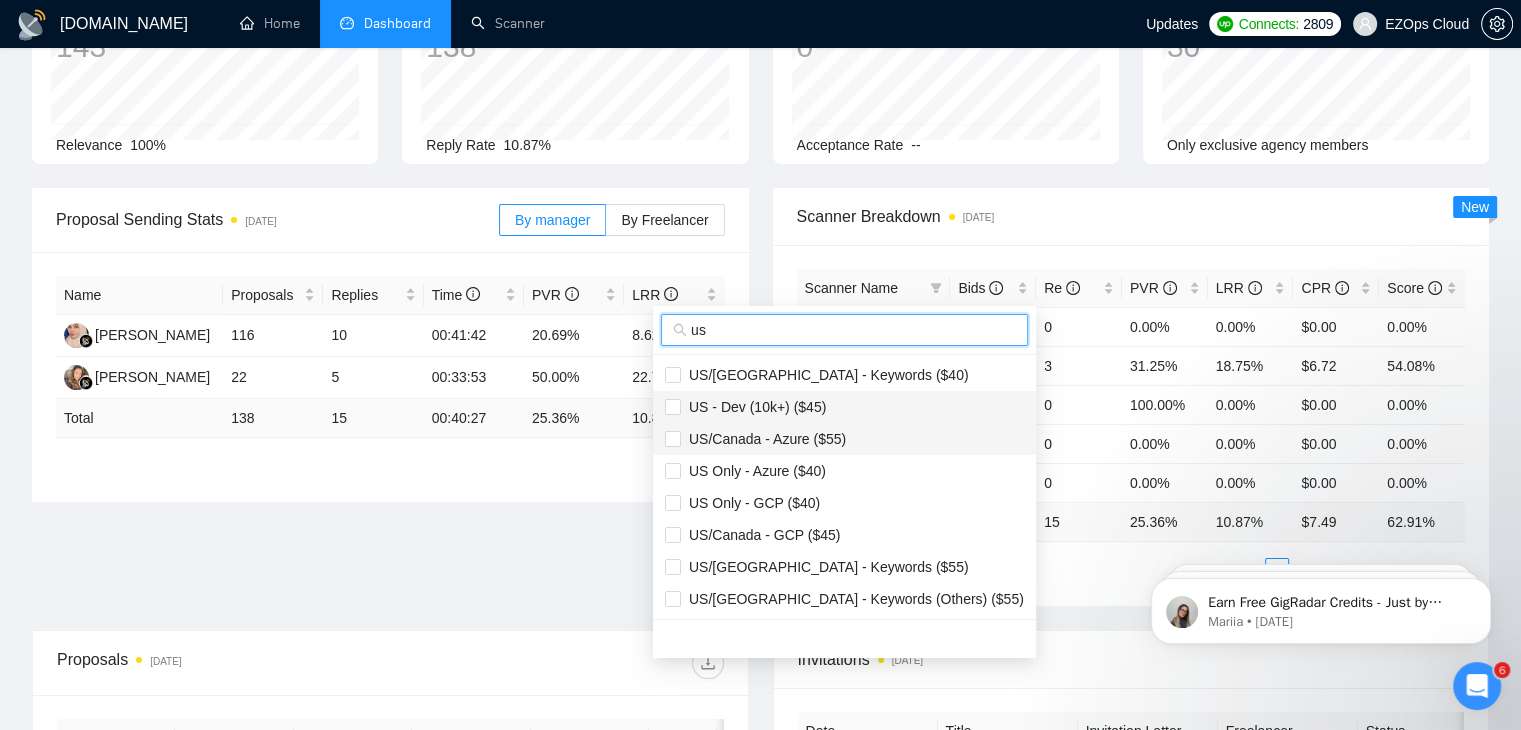 scroll, scrollTop: 200, scrollLeft: 0, axis: vertical 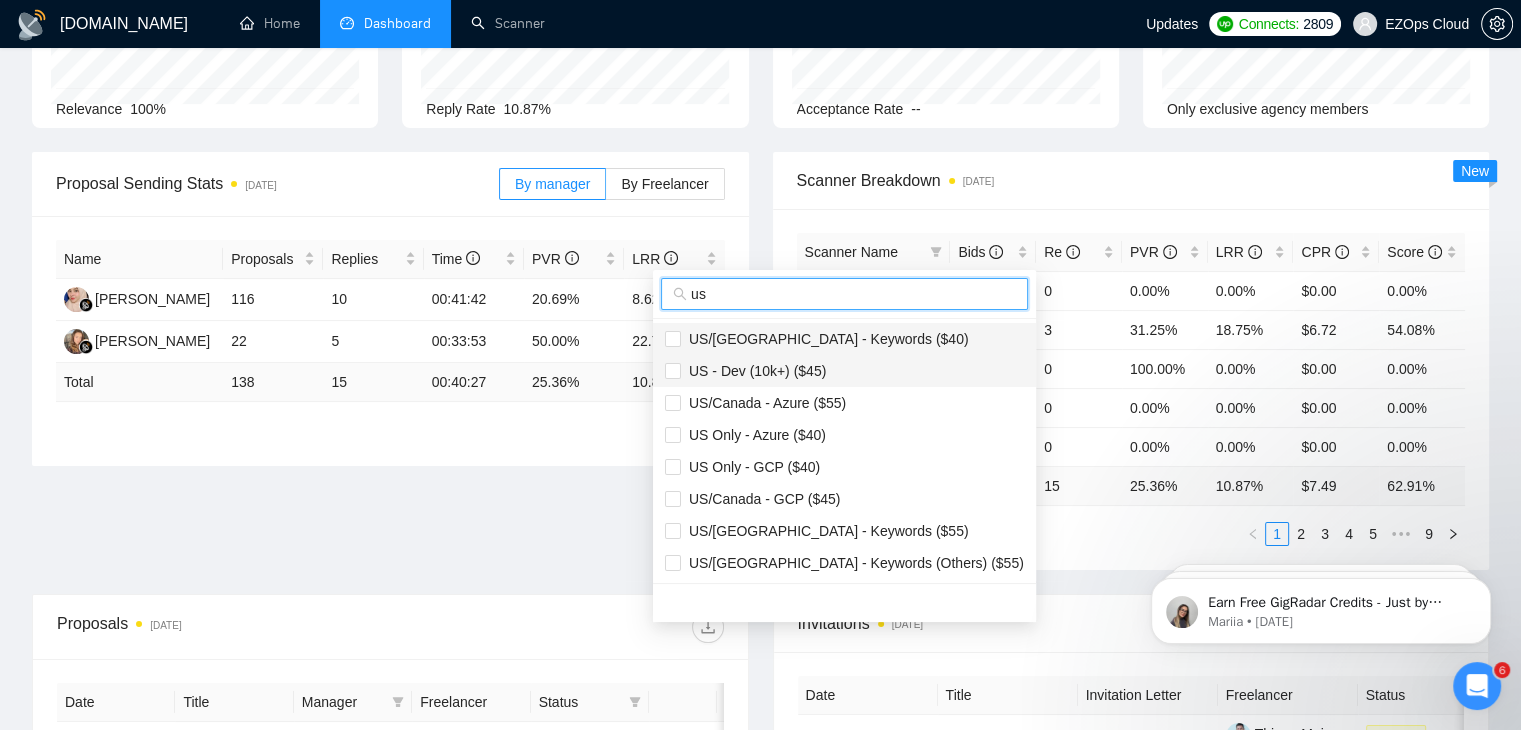 type on "us" 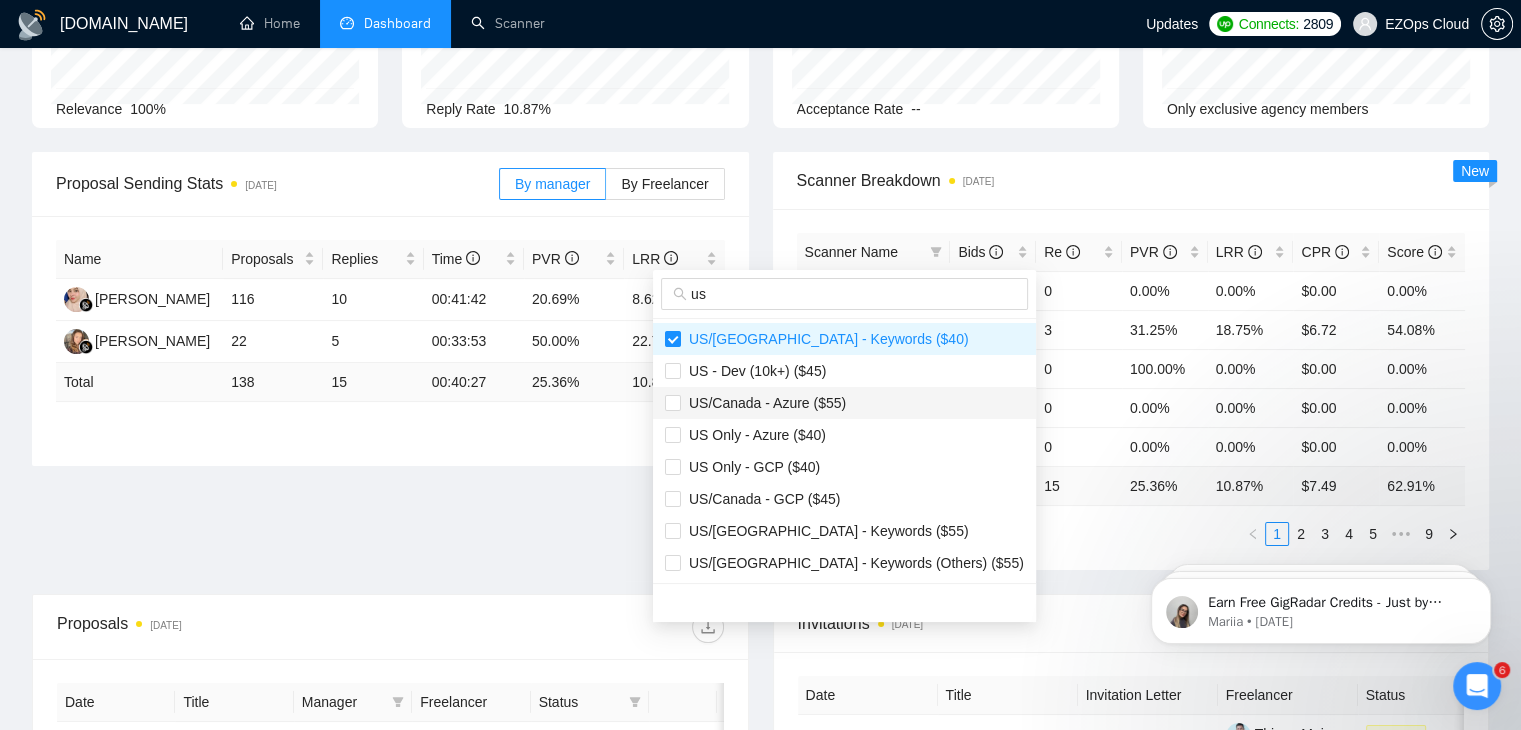 click on "US/Canada - Azure ($55)" at bounding box center (763, 403) 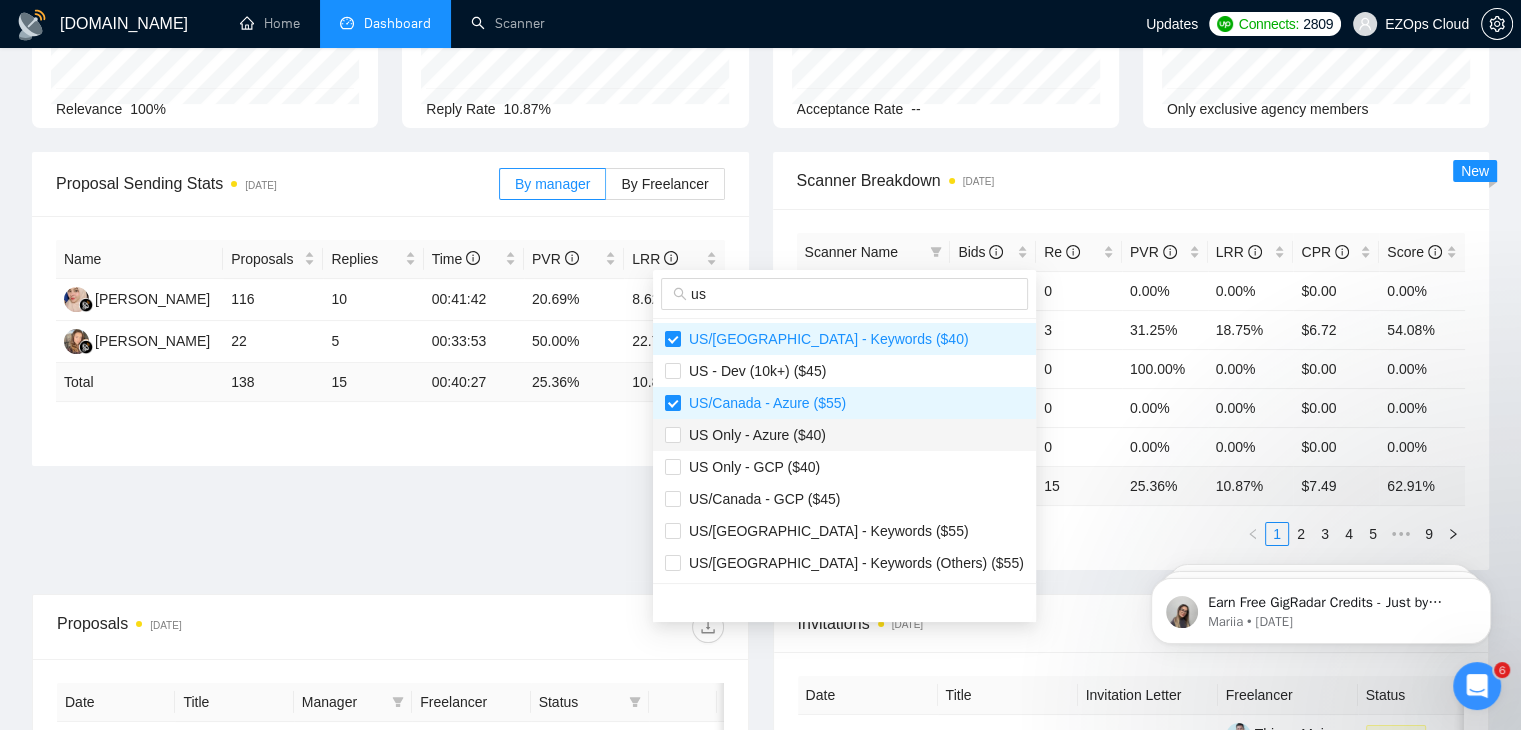 click on "US Only - Azure ($40)" at bounding box center (844, 435) 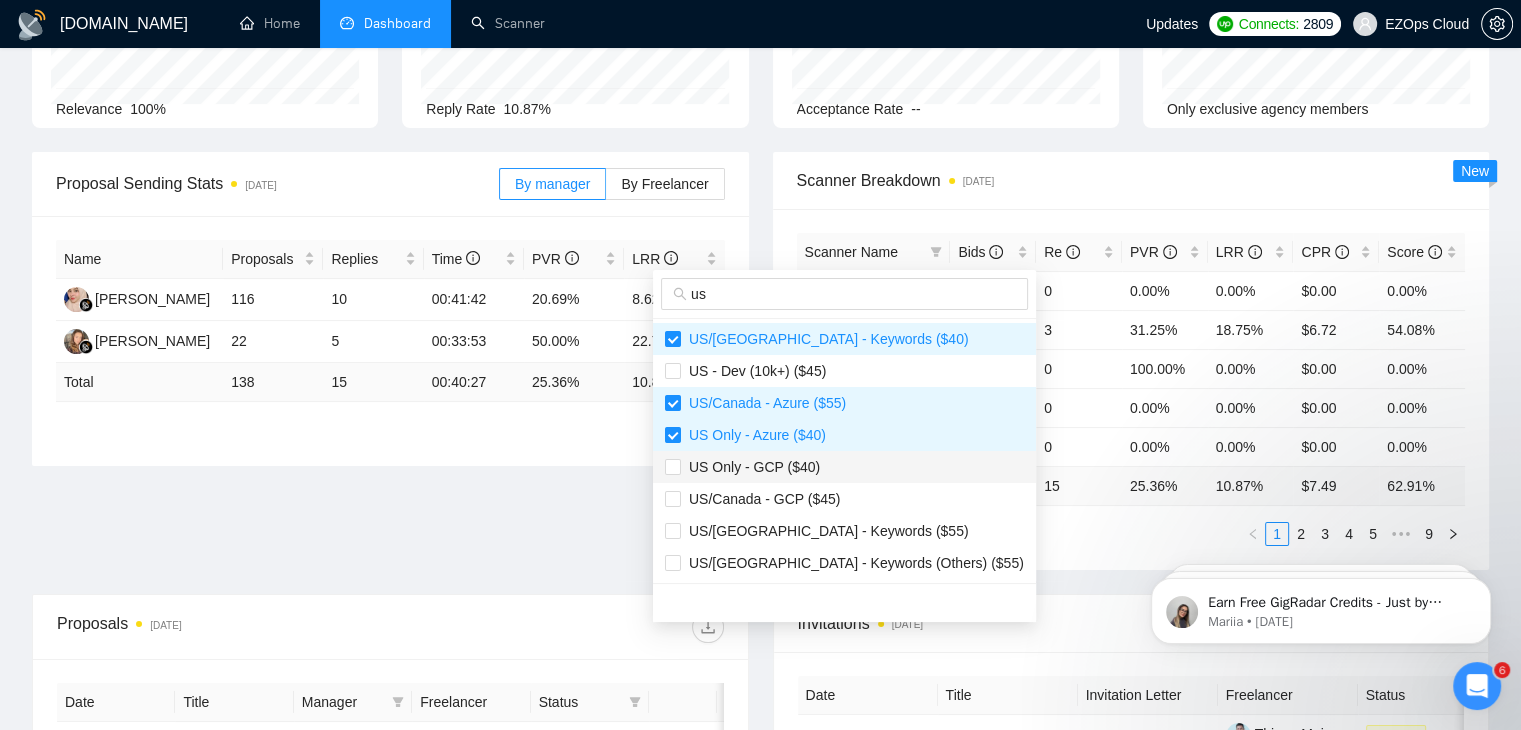 click on "US Only - GCP ($40)" at bounding box center (844, 467) 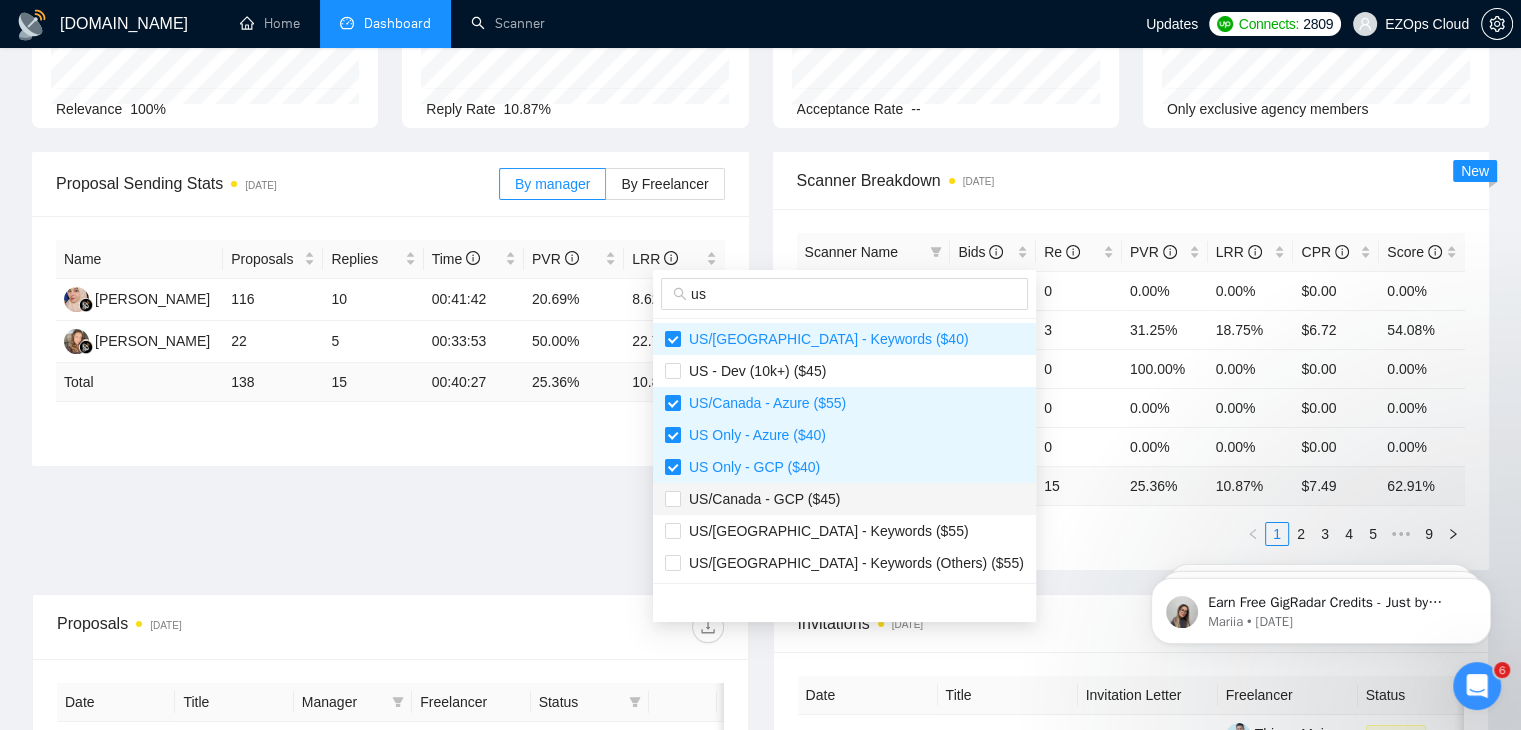 click on "US/Canada - GCP ($45)" at bounding box center [844, 499] 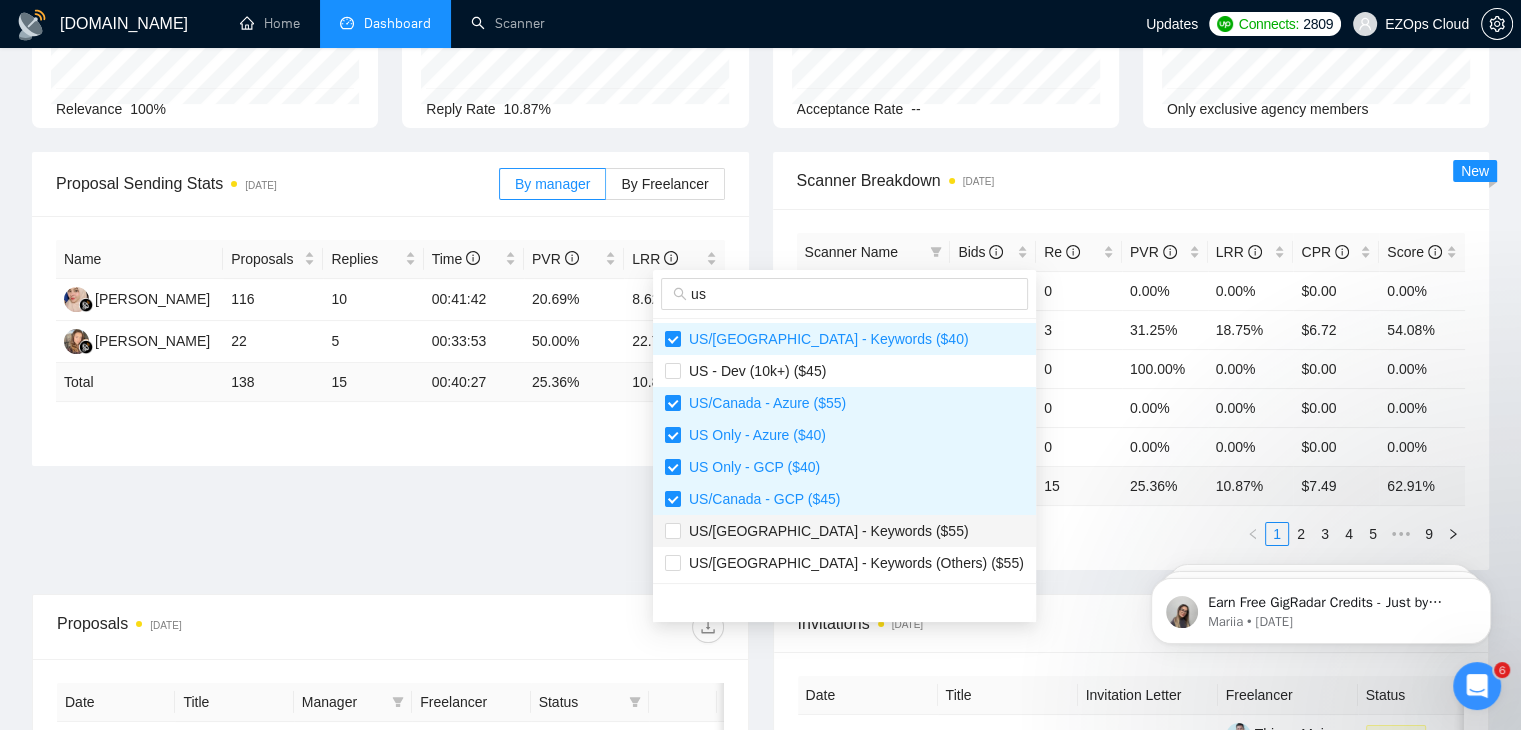 click on "US/[GEOGRAPHIC_DATA] - Keywords ($55)" at bounding box center (844, 531) 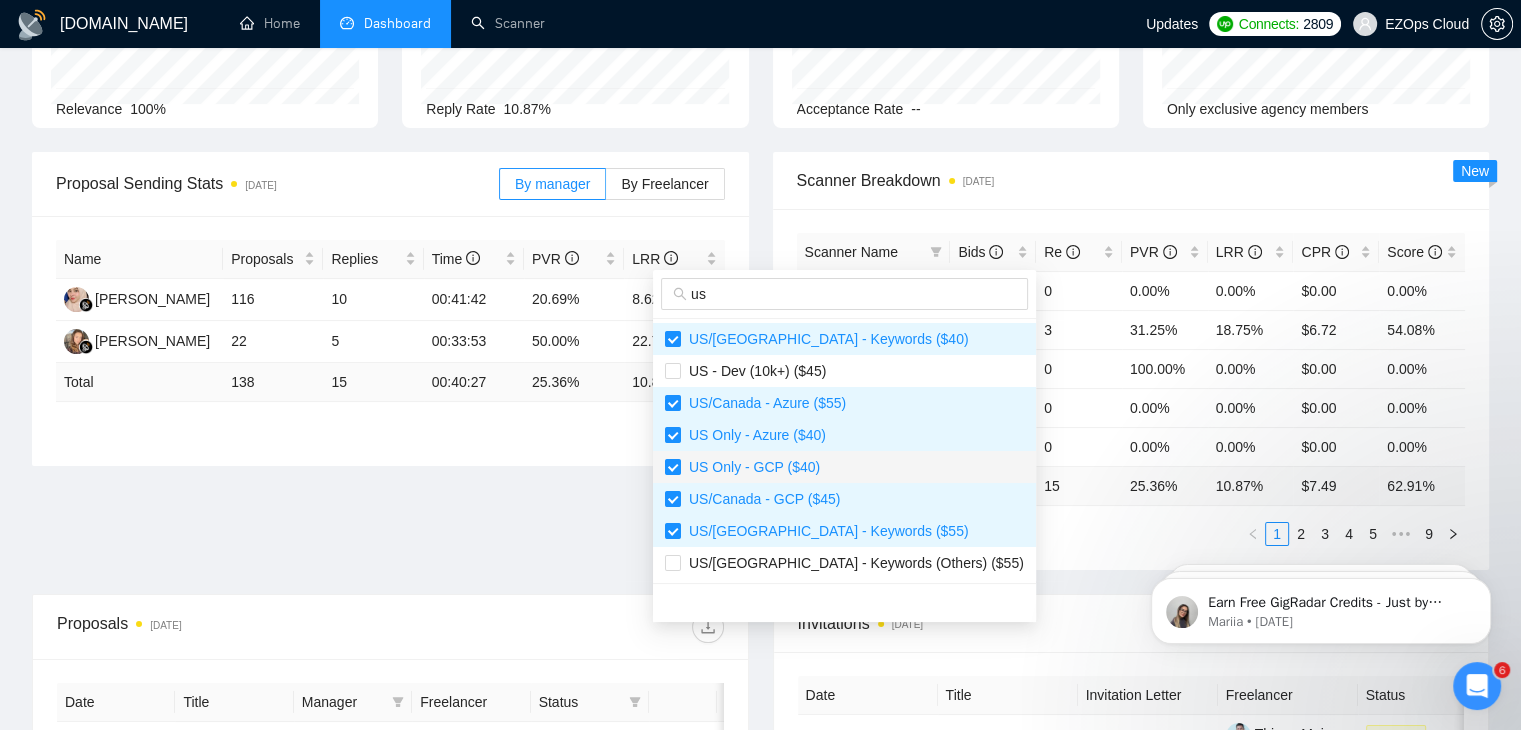 scroll, scrollTop: 100, scrollLeft: 0, axis: vertical 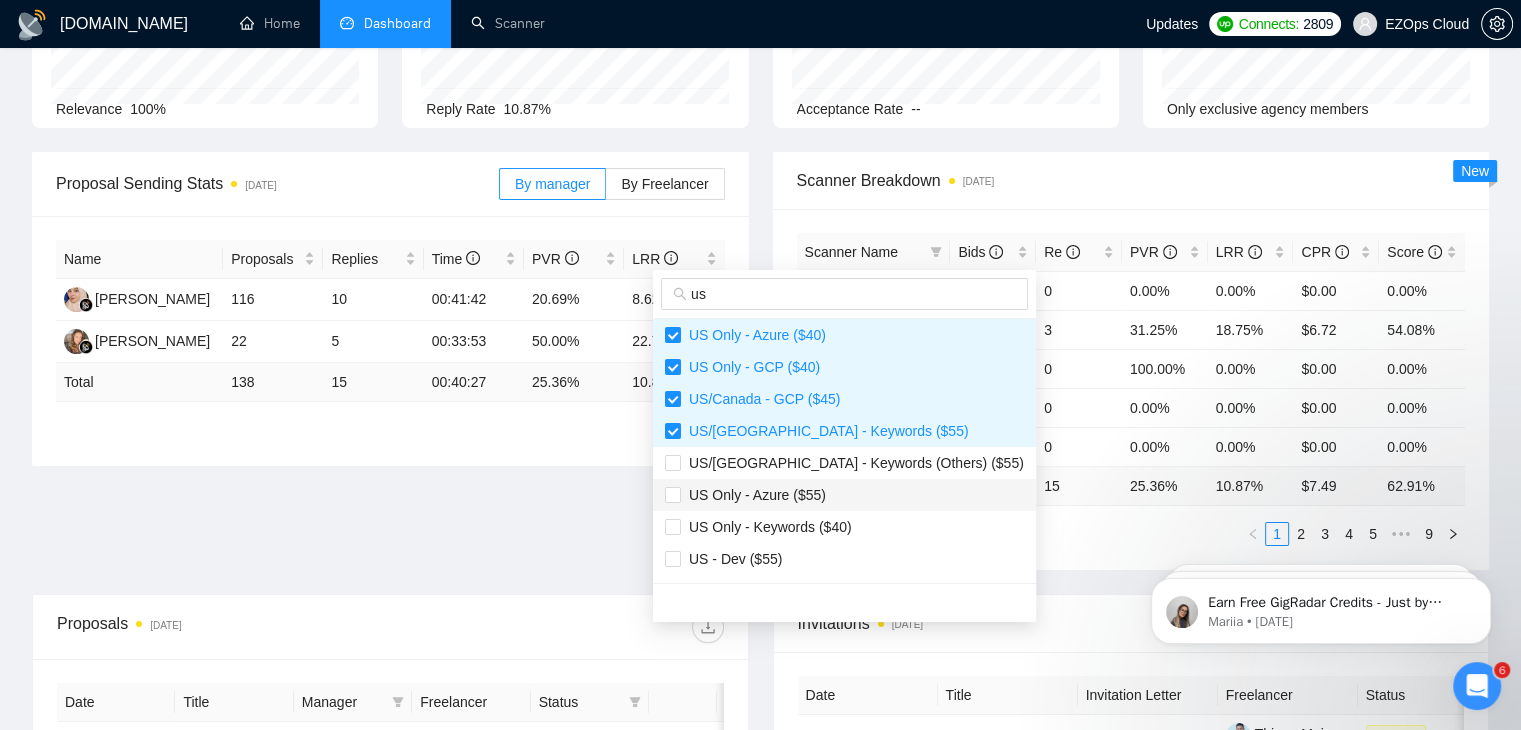 click on "US Only - Azure ($55)" at bounding box center [753, 495] 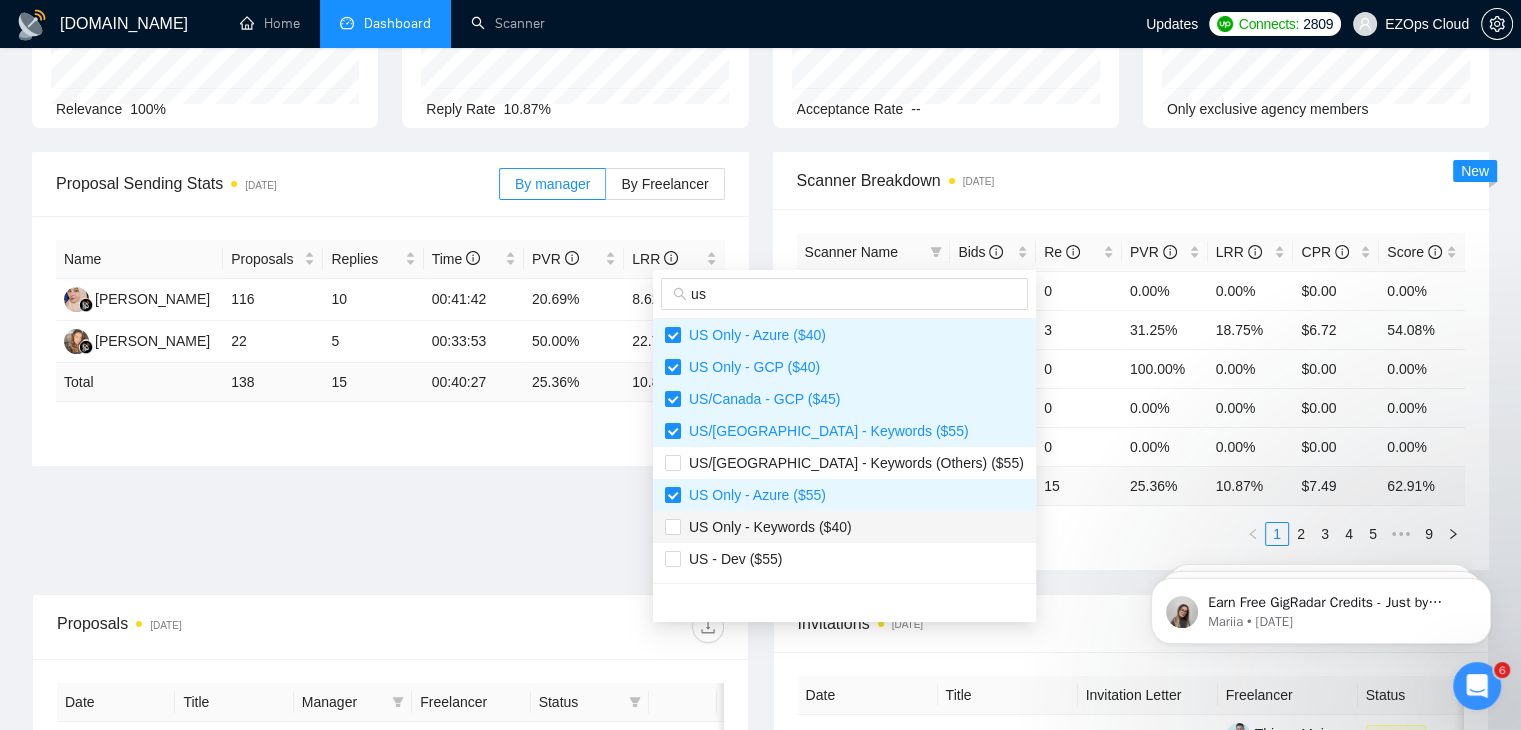click on "US Only - Keywords ($40)" at bounding box center [766, 527] 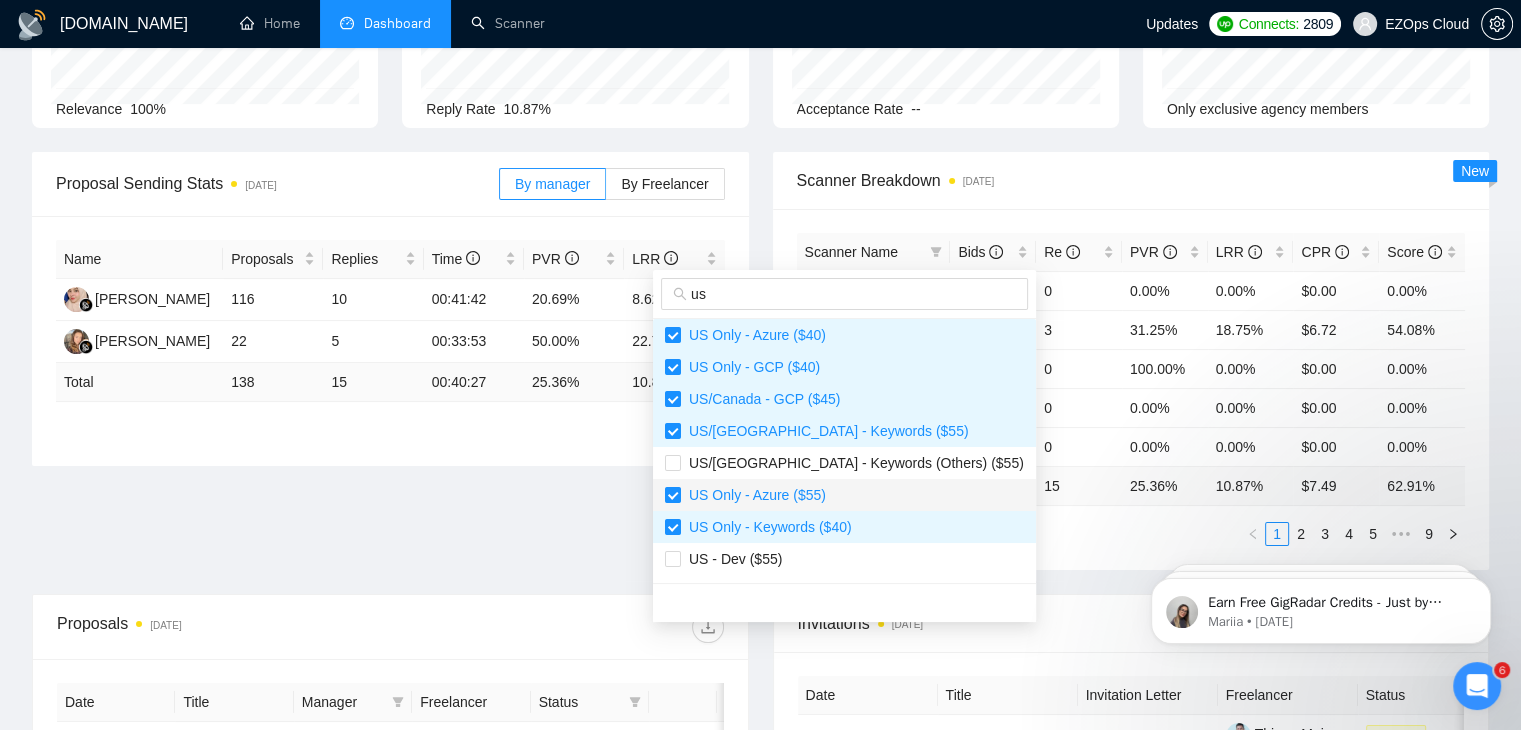 scroll, scrollTop: 300, scrollLeft: 0, axis: vertical 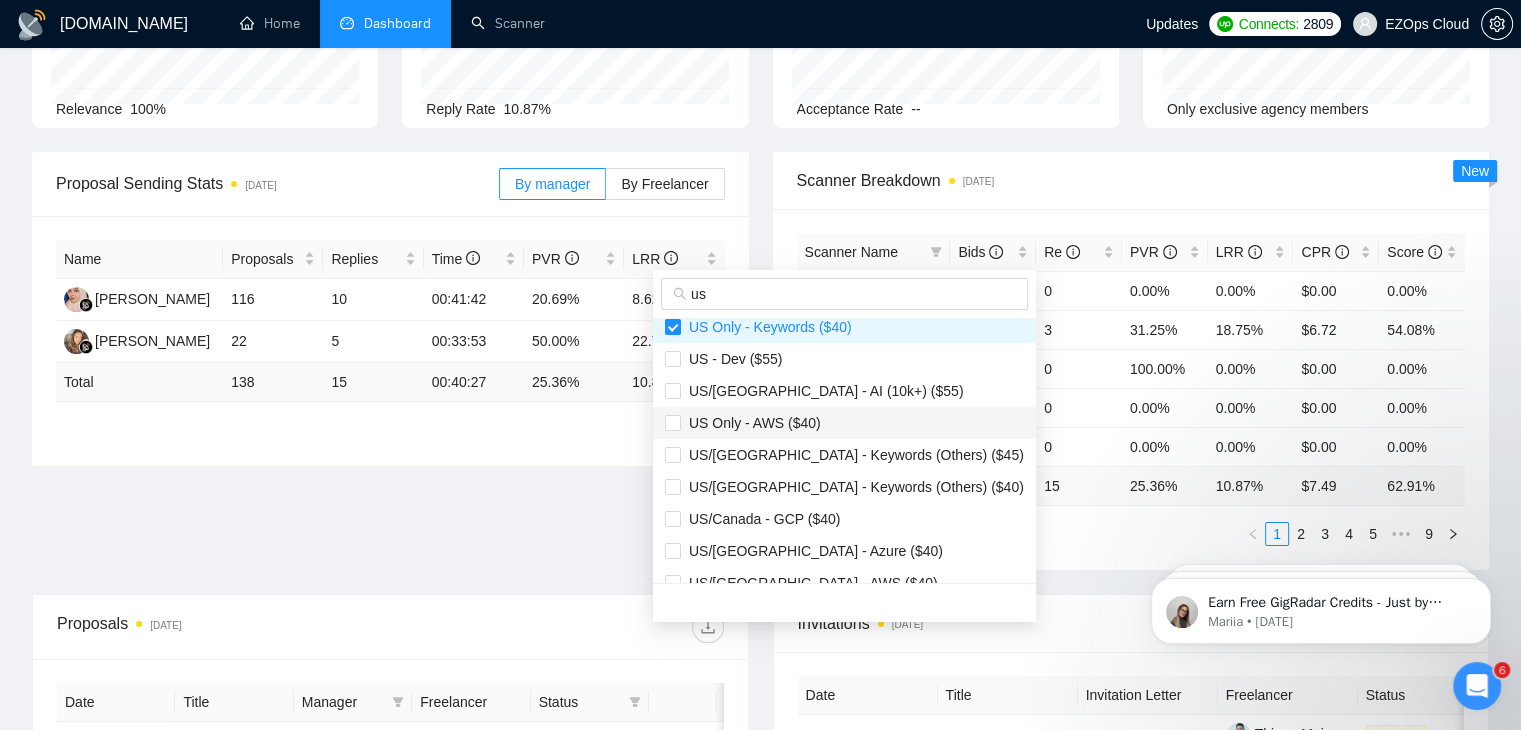 click on "US Only - AWS ($40)" at bounding box center [844, 423] 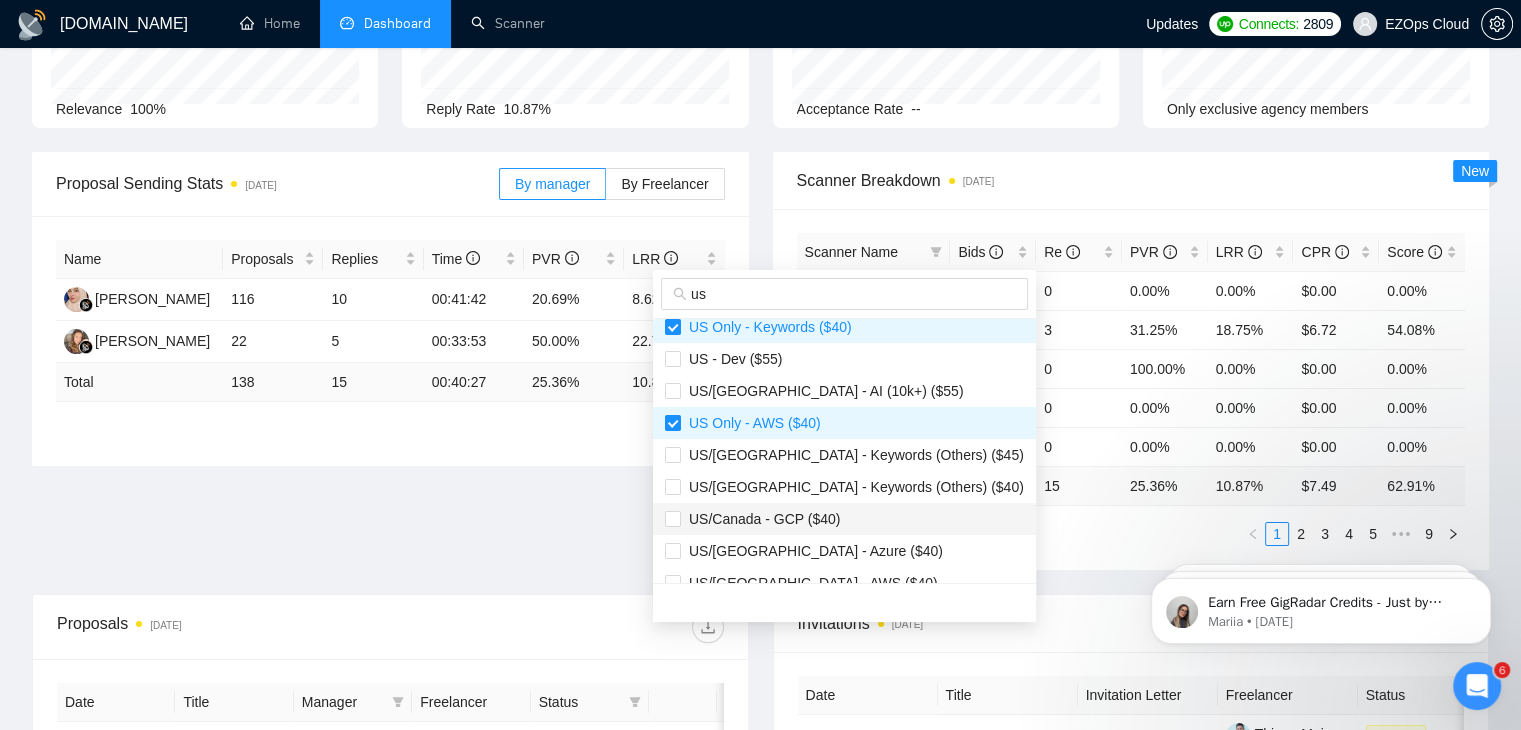 click on "US/Canada - GCP ($40)" at bounding box center [844, 519] 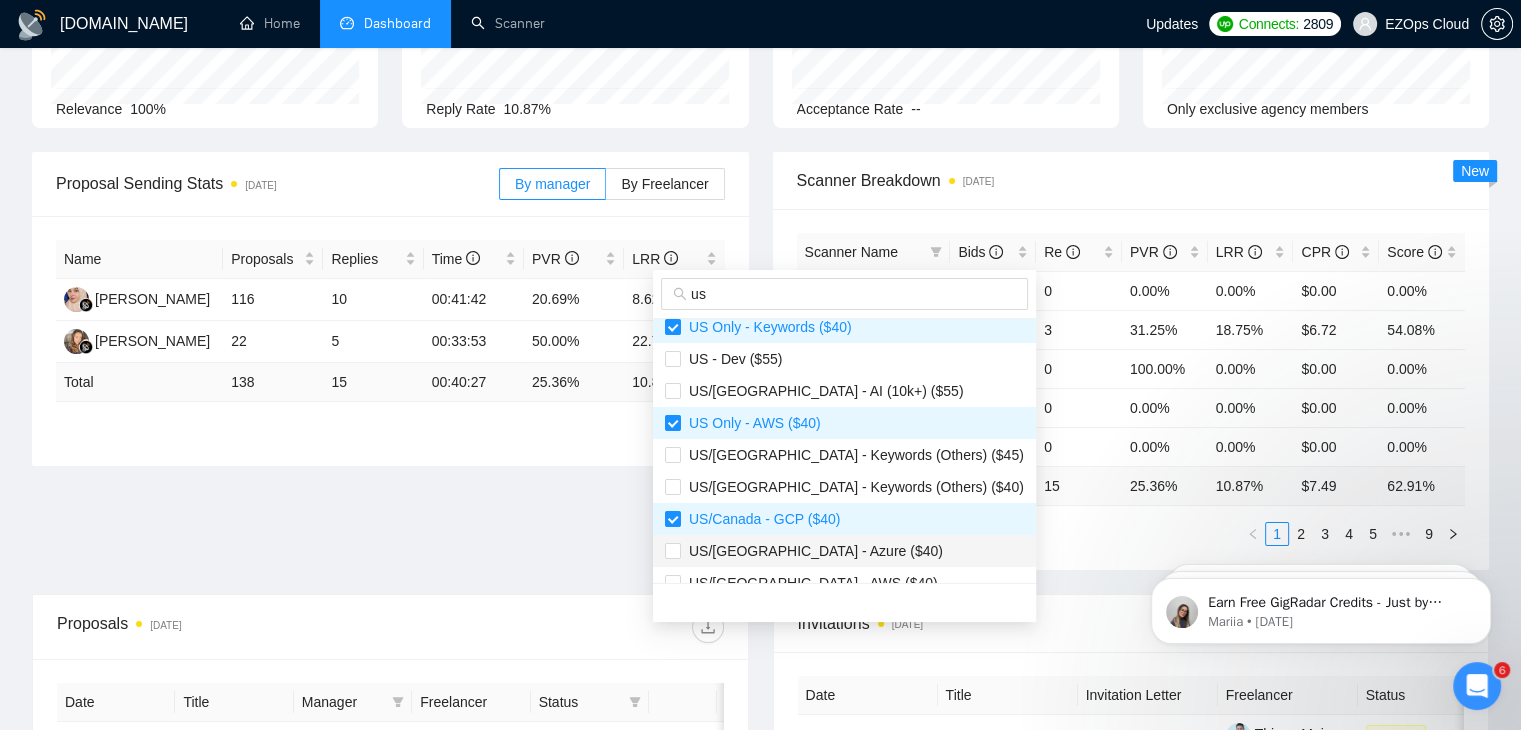 click on "US/[GEOGRAPHIC_DATA] - Azure ($40)" at bounding box center (844, 551) 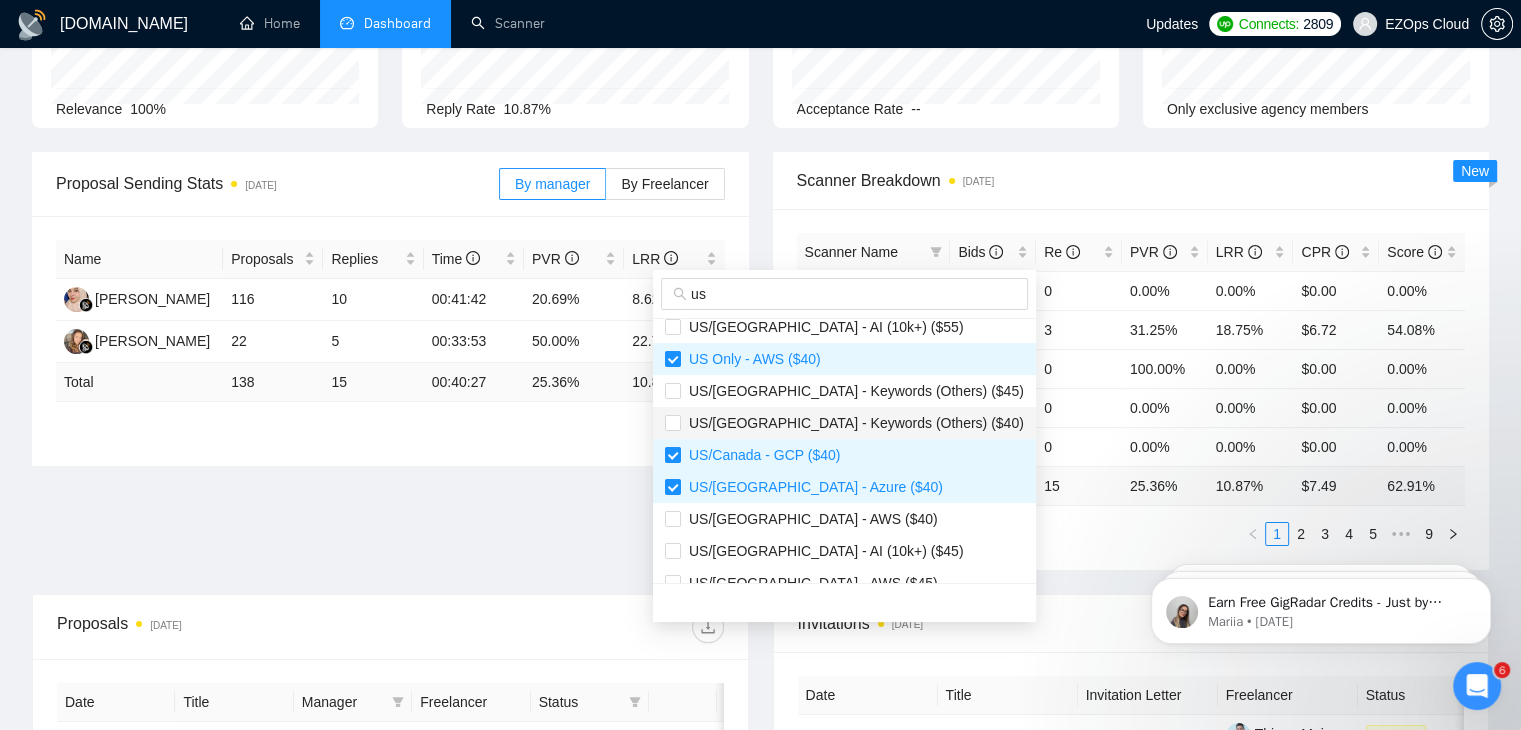 scroll, scrollTop: 400, scrollLeft: 0, axis: vertical 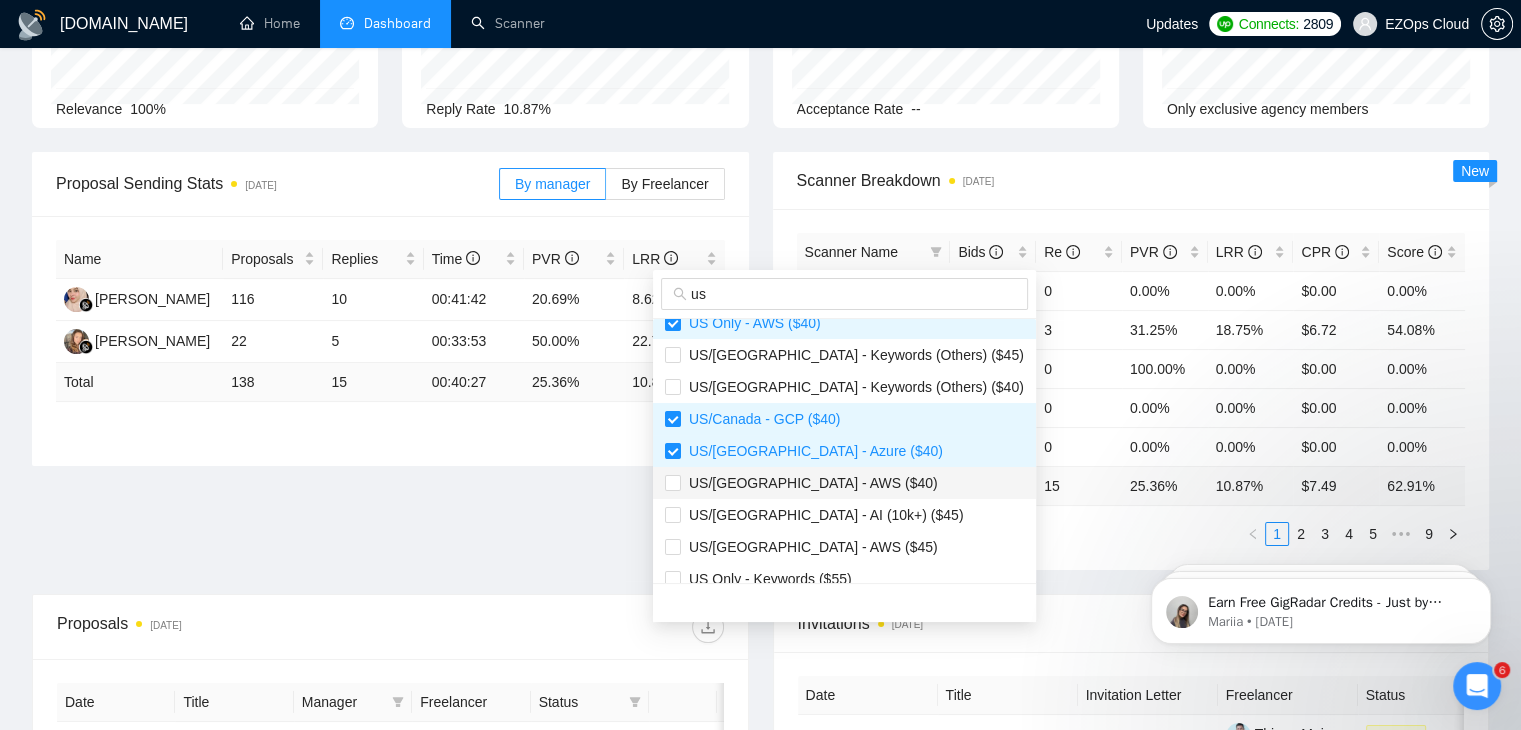 click on "US/[GEOGRAPHIC_DATA] - AWS ($40)" at bounding box center (844, 483) 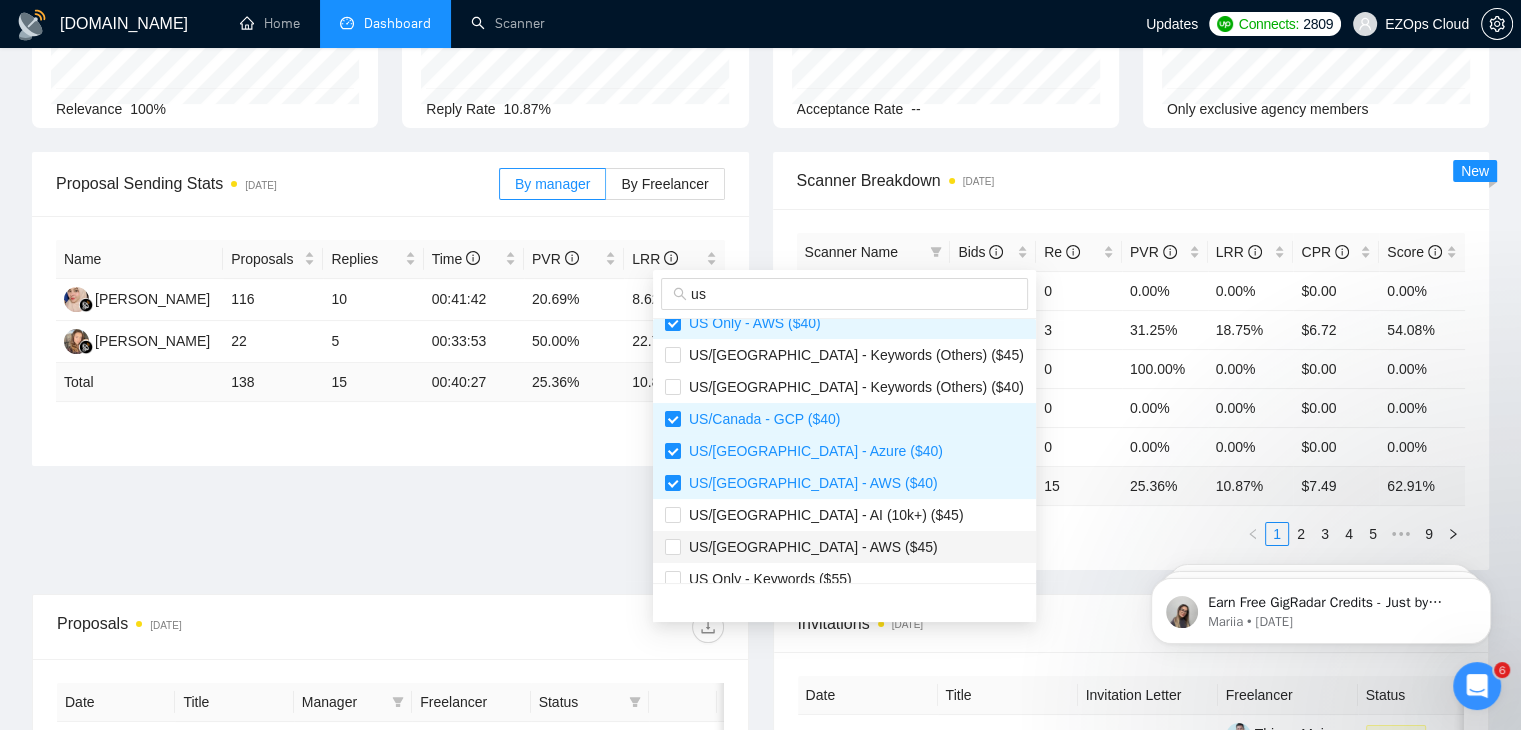 click on "US/[GEOGRAPHIC_DATA] - AWS ($45)" at bounding box center (844, 547) 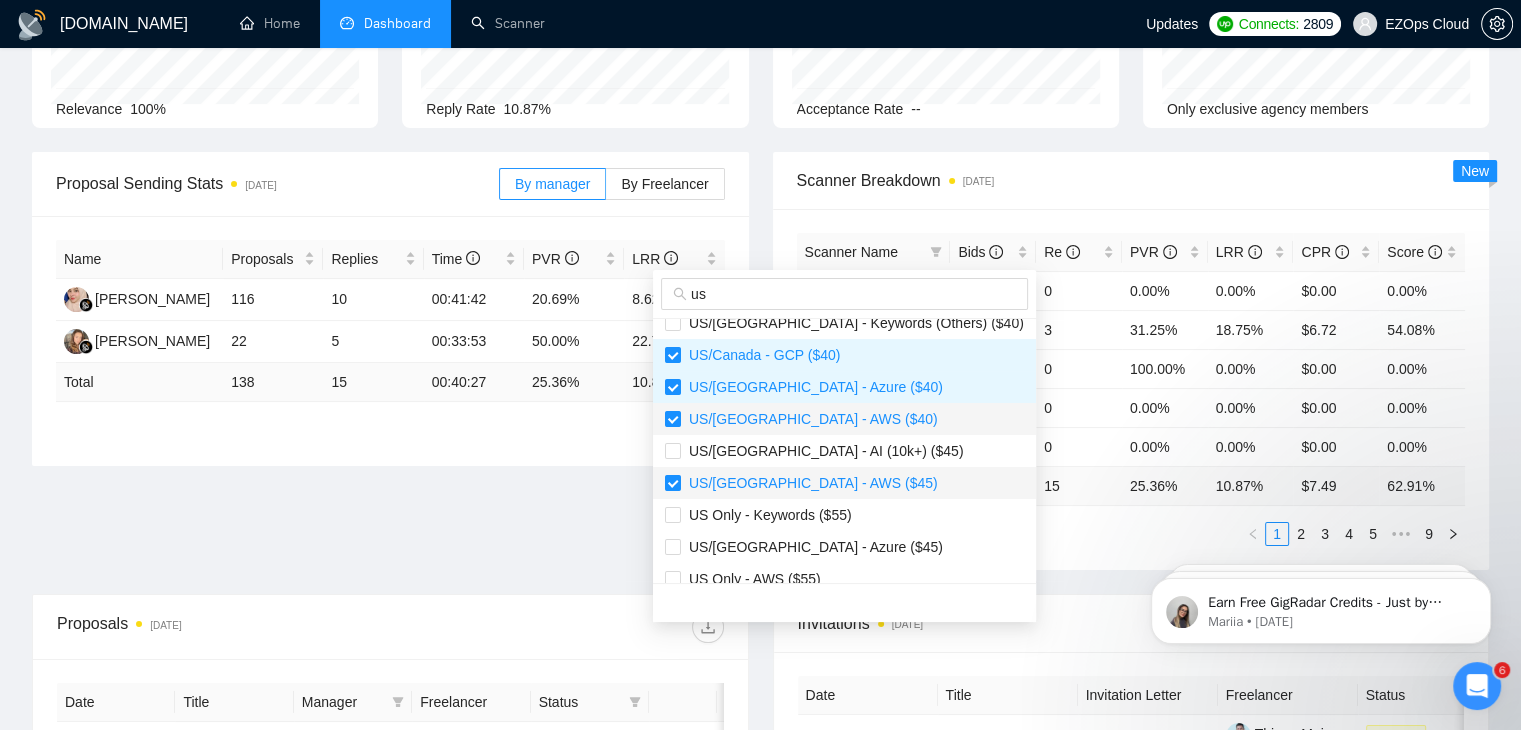 scroll, scrollTop: 500, scrollLeft: 0, axis: vertical 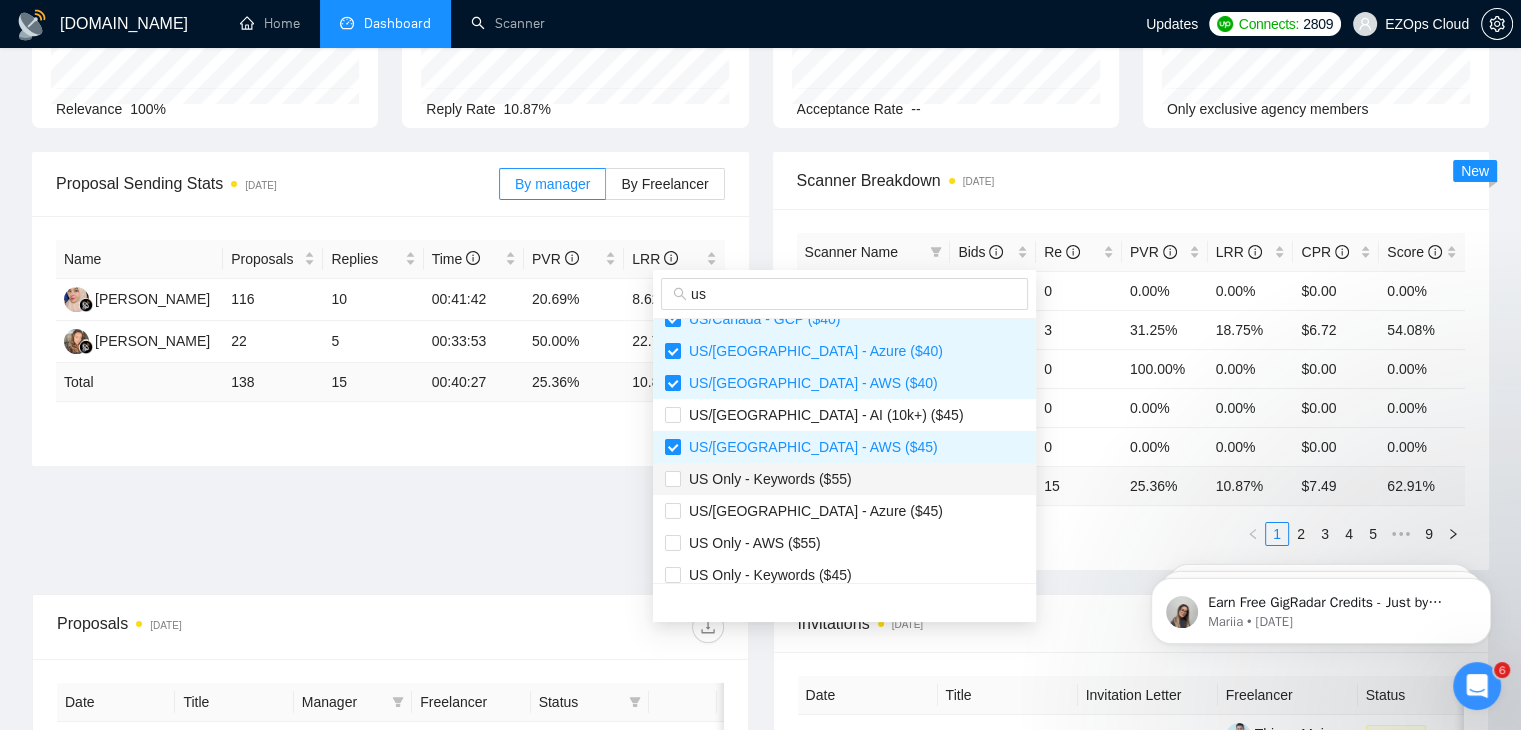 click on "US Only - Keywords ($55)" at bounding box center (766, 479) 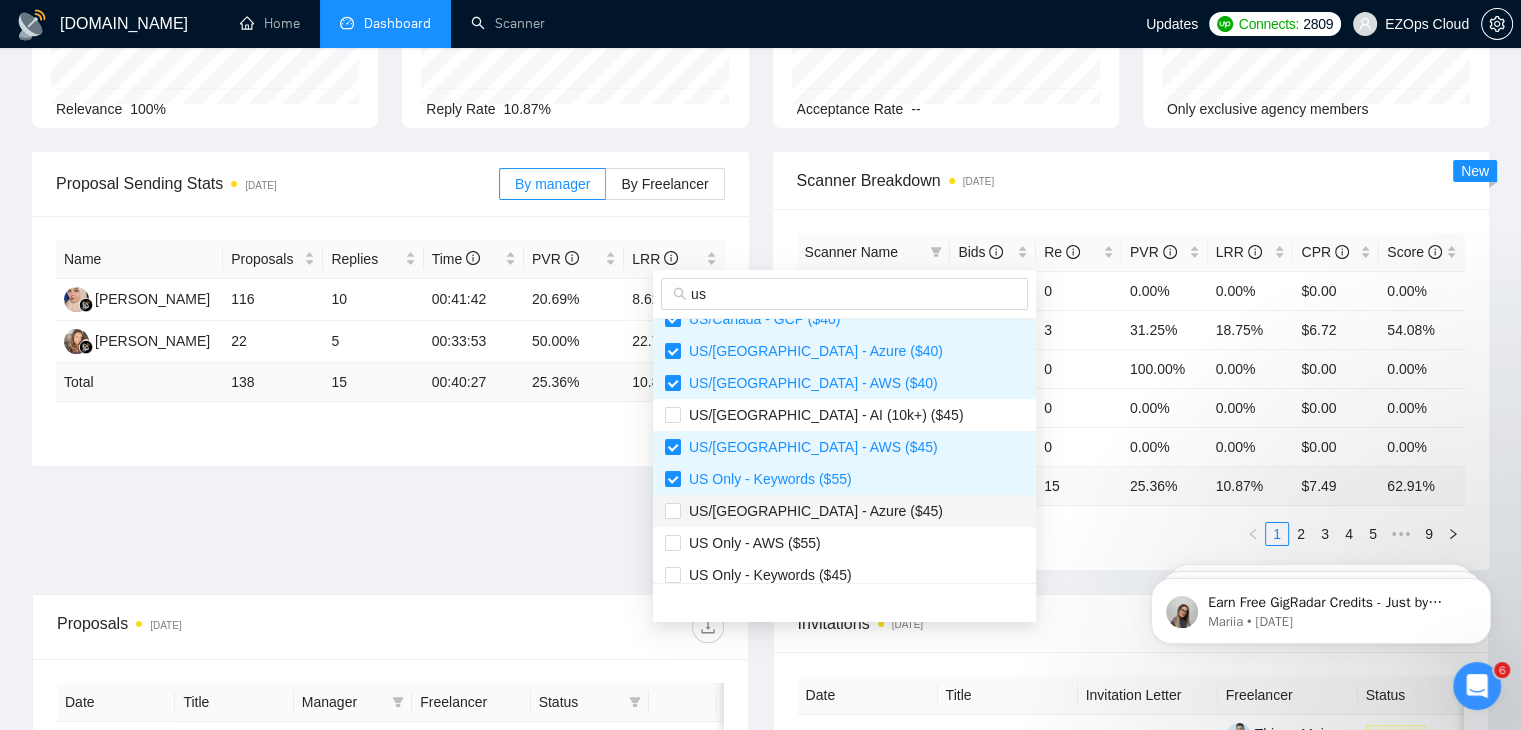 click on "US/[GEOGRAPHIC_DATA] - Azure ($45)" at bounding box center (812, 511) 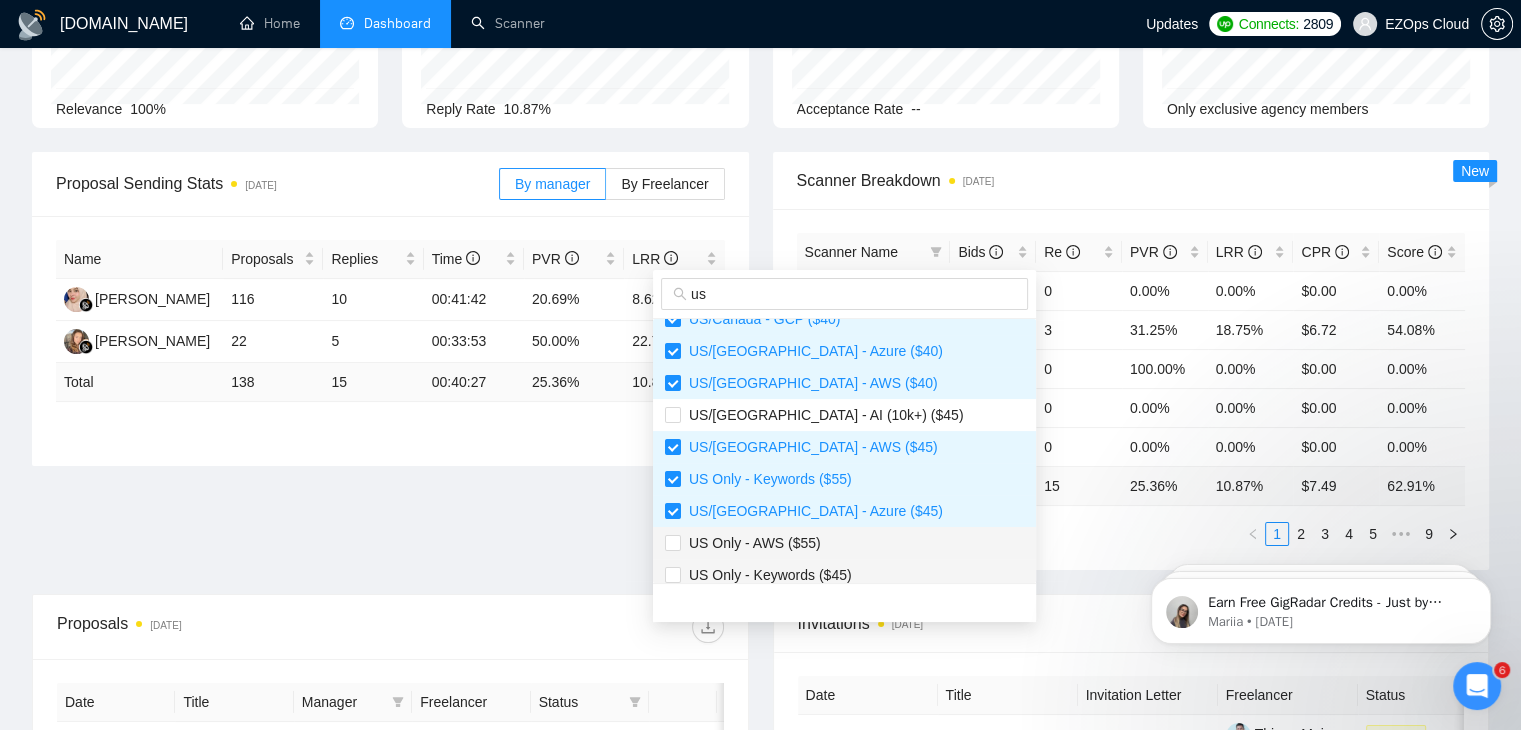 drag, startPoint x: 840, startPoint y: 539, endPoint x: 854, endPoint y: 561, distance: 26.076809 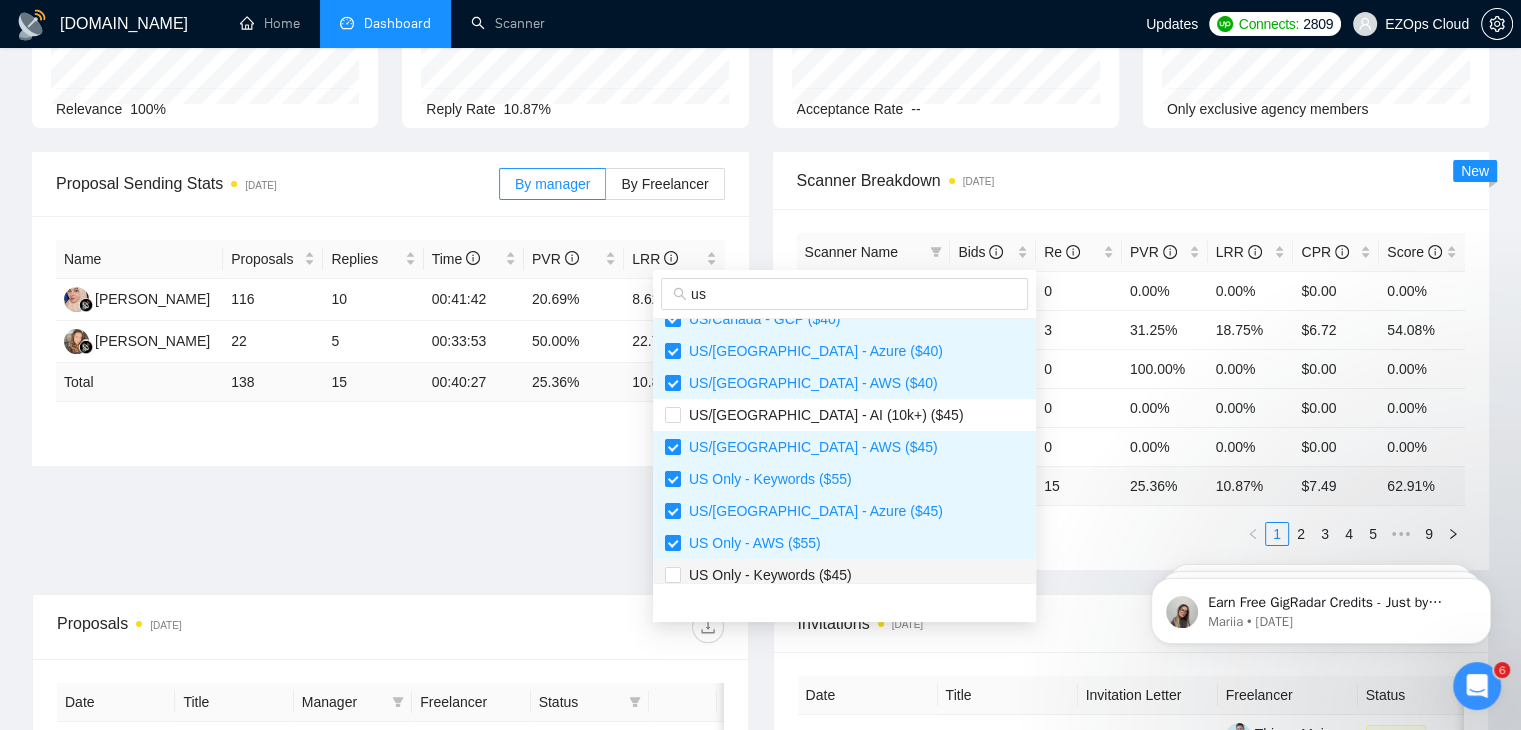 click on "US Only - Keywords ($45)" at bounding box center [844, 575] 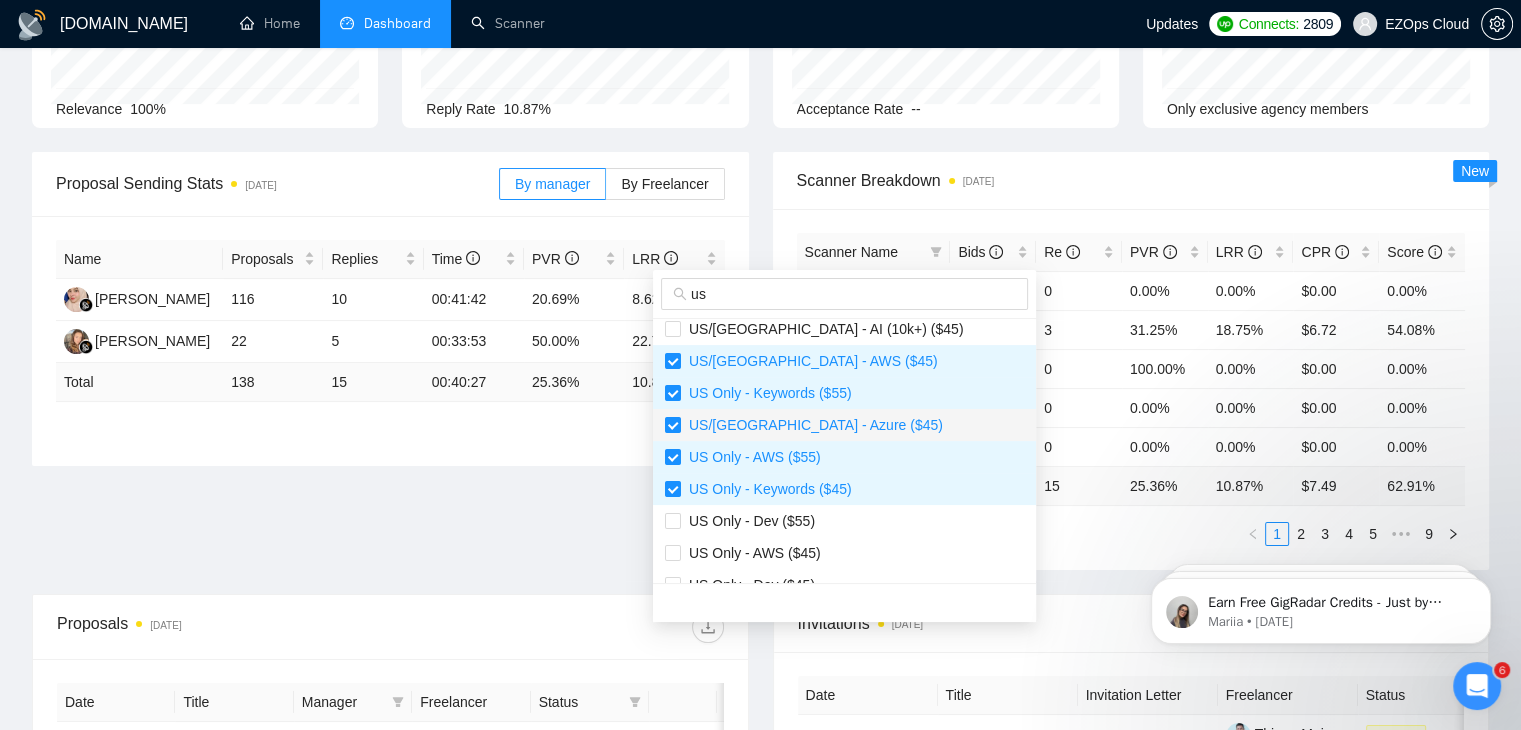 scroll, scrollTop: 700, scrollLeft: 0, axis: vertical 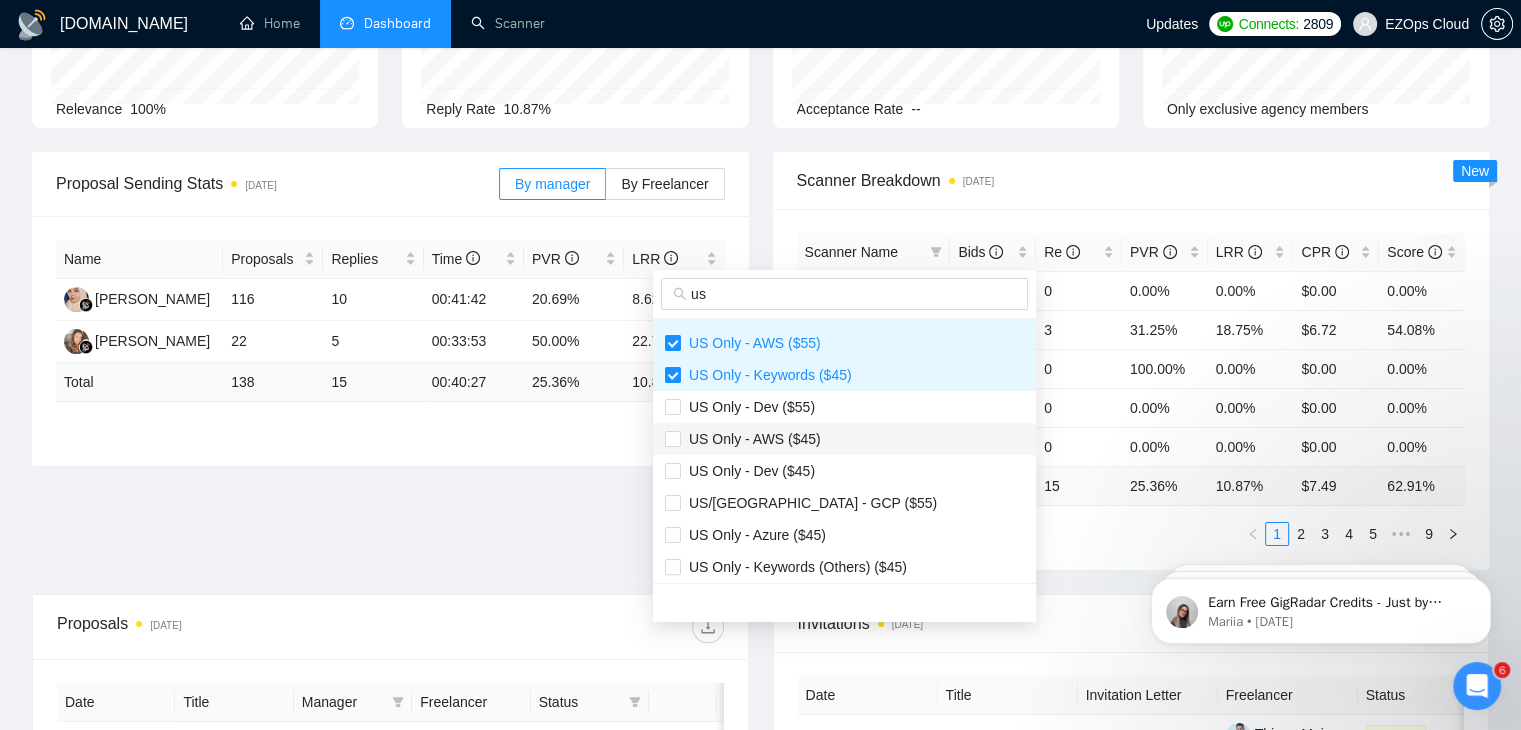 click on "US Only - AWS ($45)" at bounding box center (844, 439) 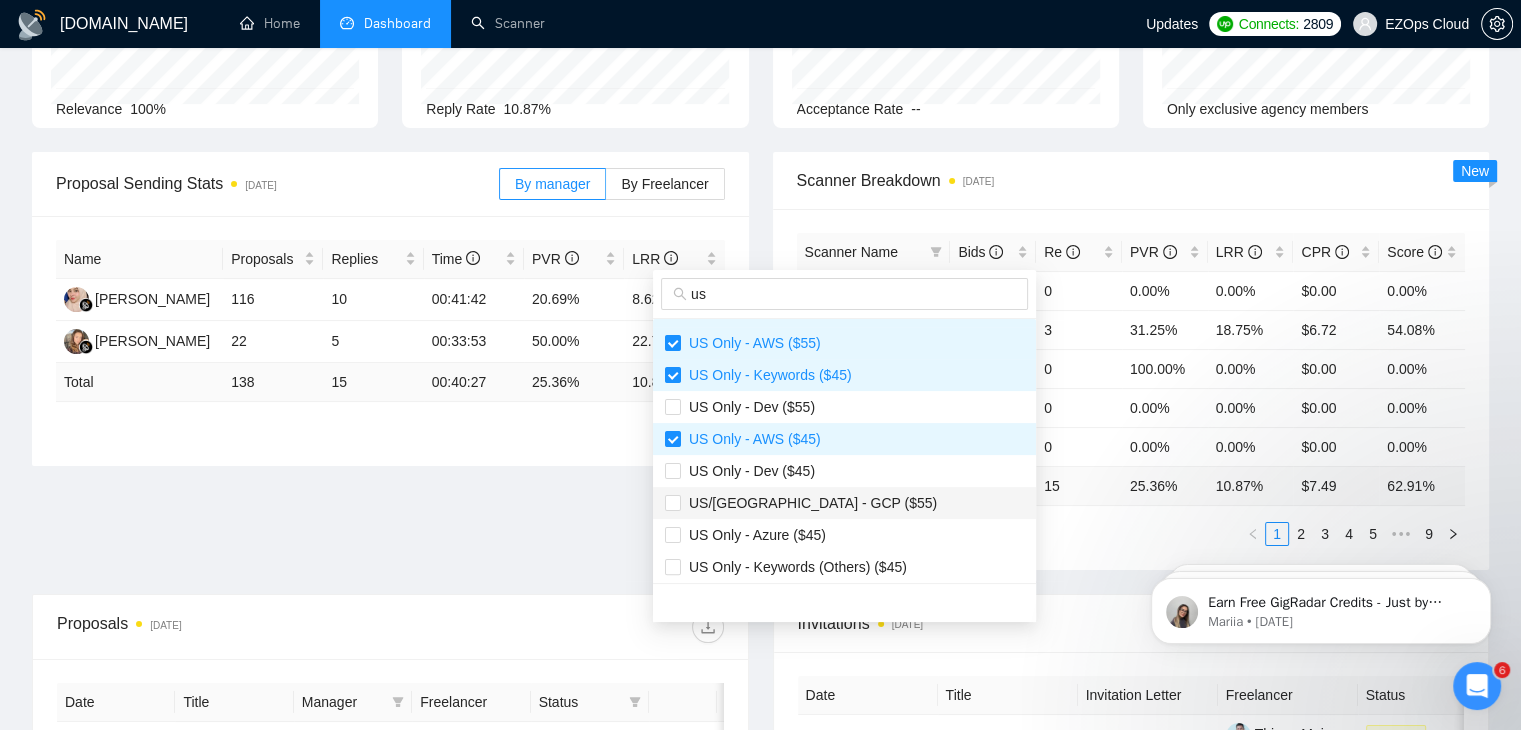 click on "US/Canada - GCP ($55)" at bounding box center [844, 503] 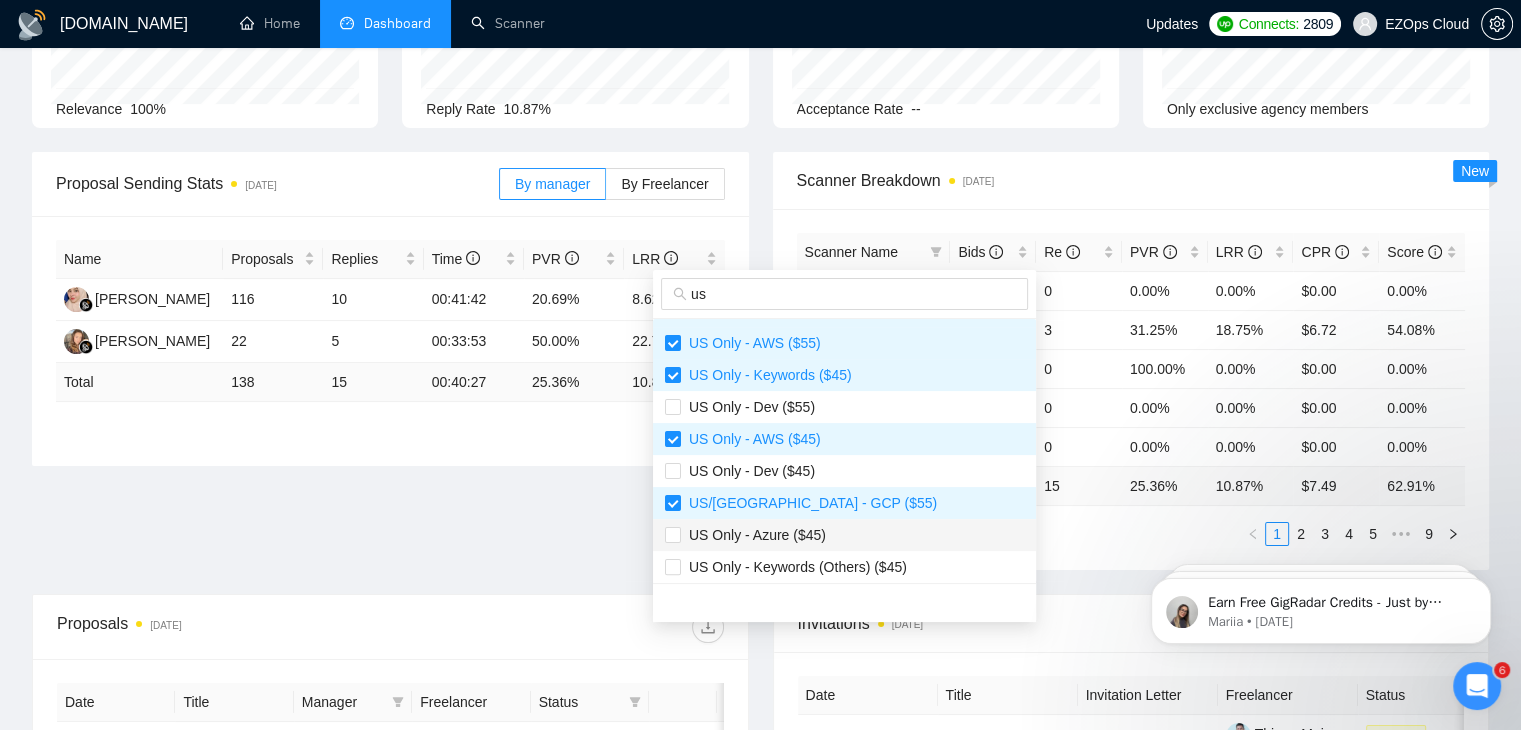 click on "US Only - Azure ($45)" at bounding box center (844, 535) 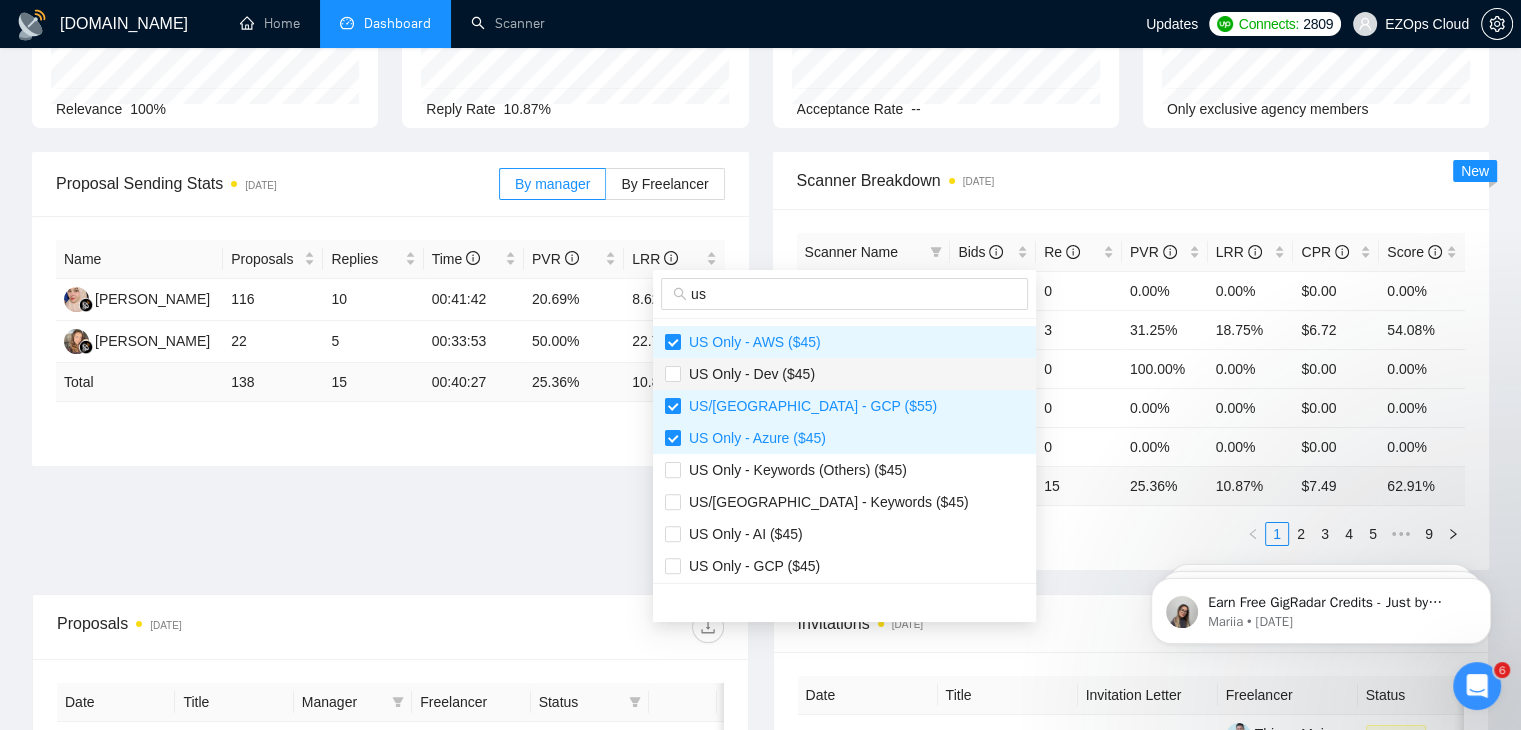 scroll, scrollTop: 896, scrollLeft: 0, axis: vertical 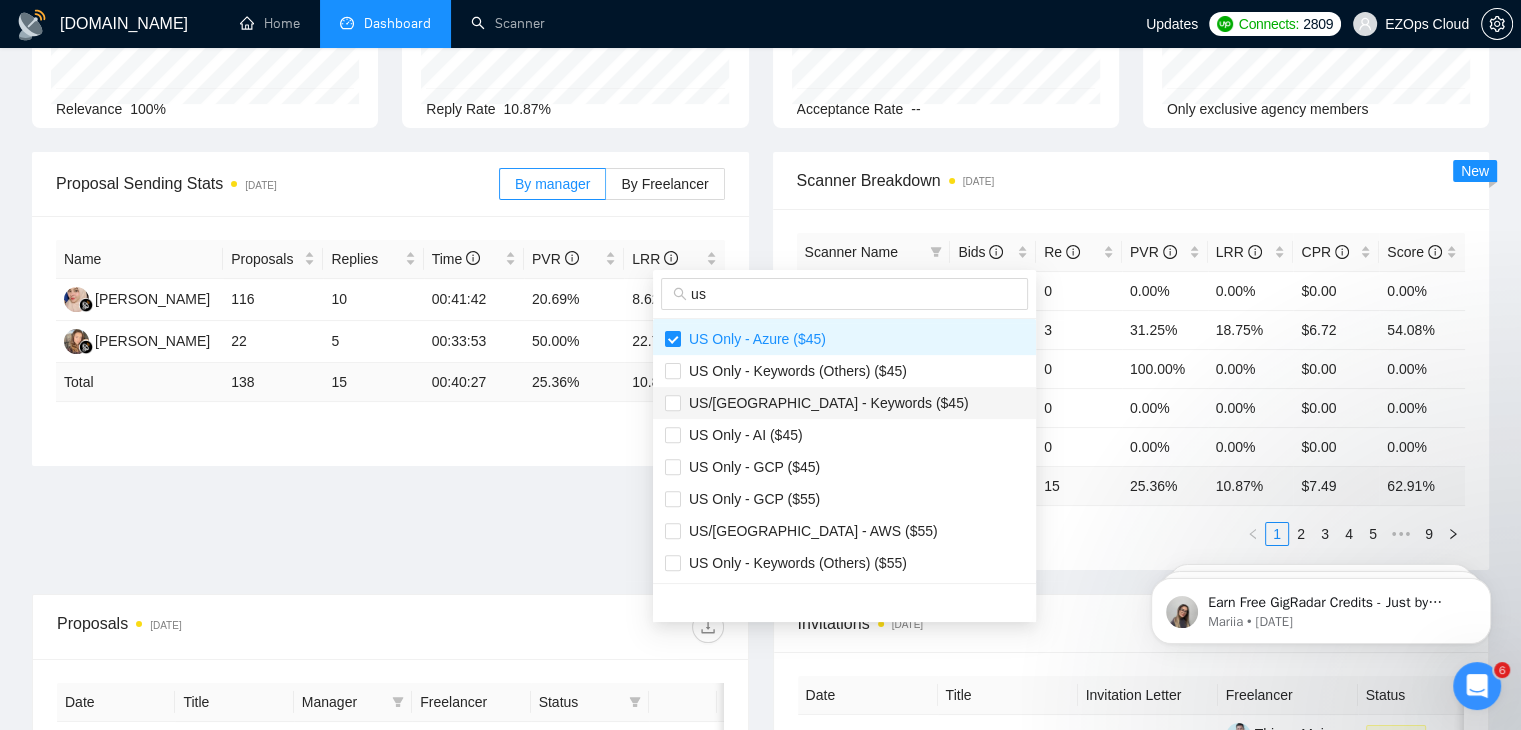 click on "US/[GEOGRAPHIC_DATA] - Keywords ($45)" at bounding box center (825, 403) 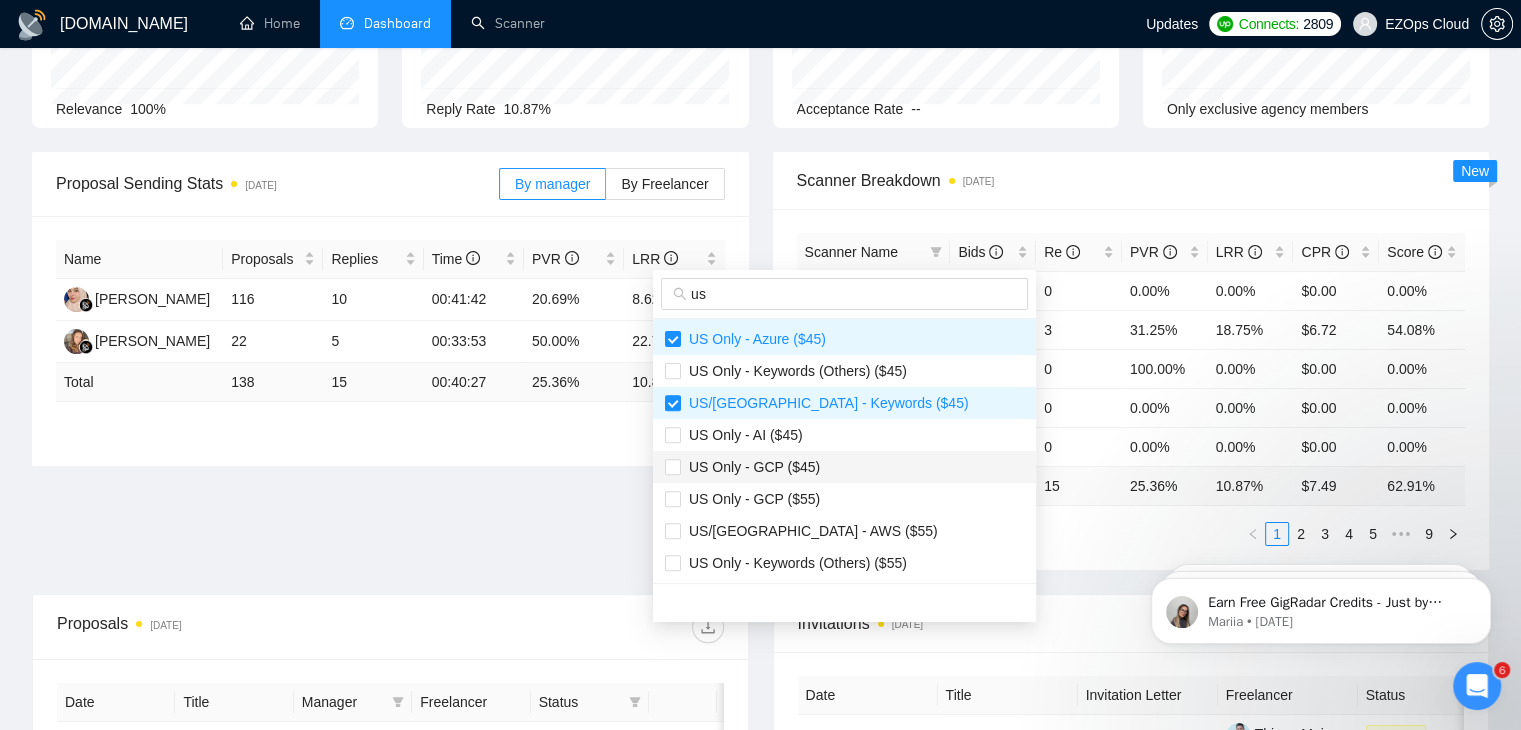 click on "US Only - GCP ($45)" at bounding box center [844, 467] 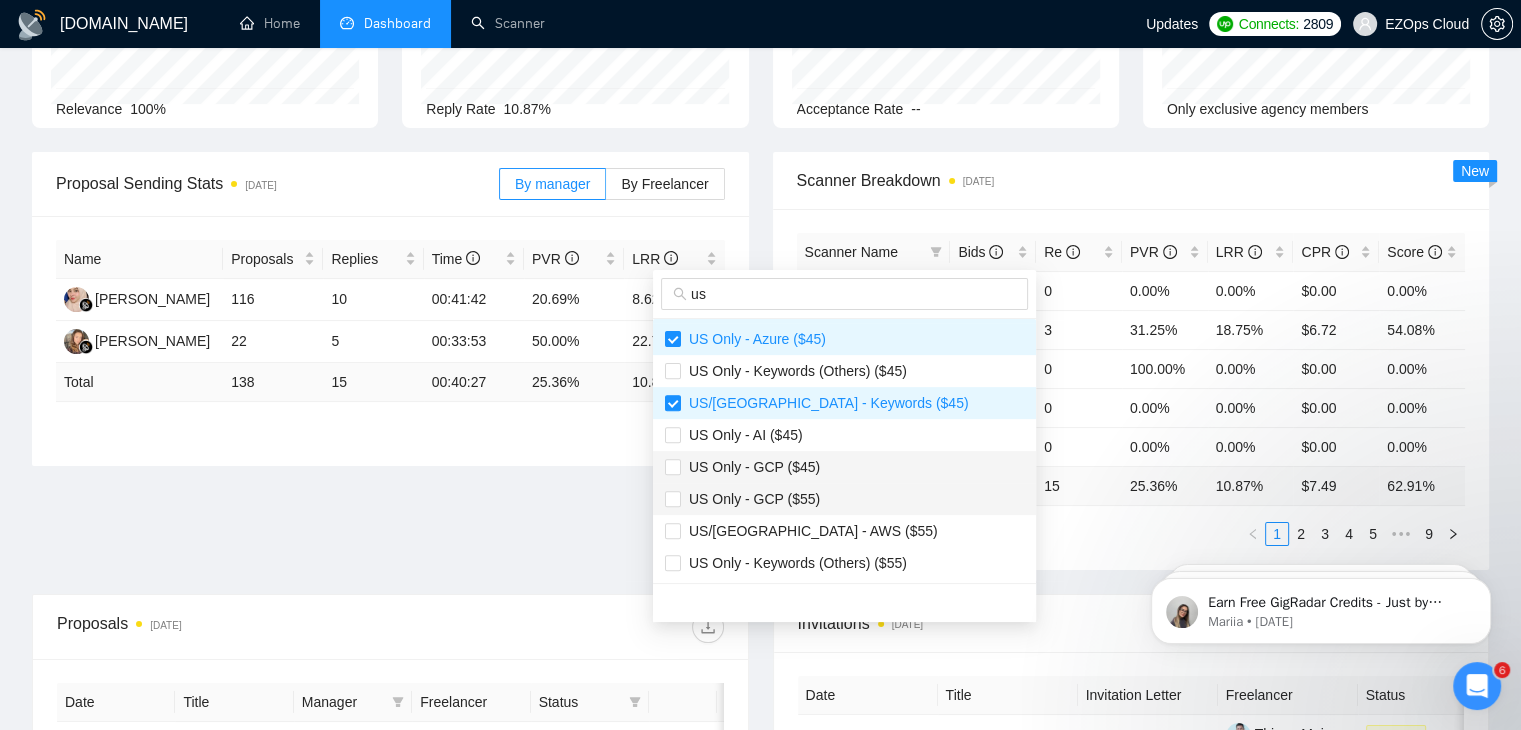 checkbox on "true" 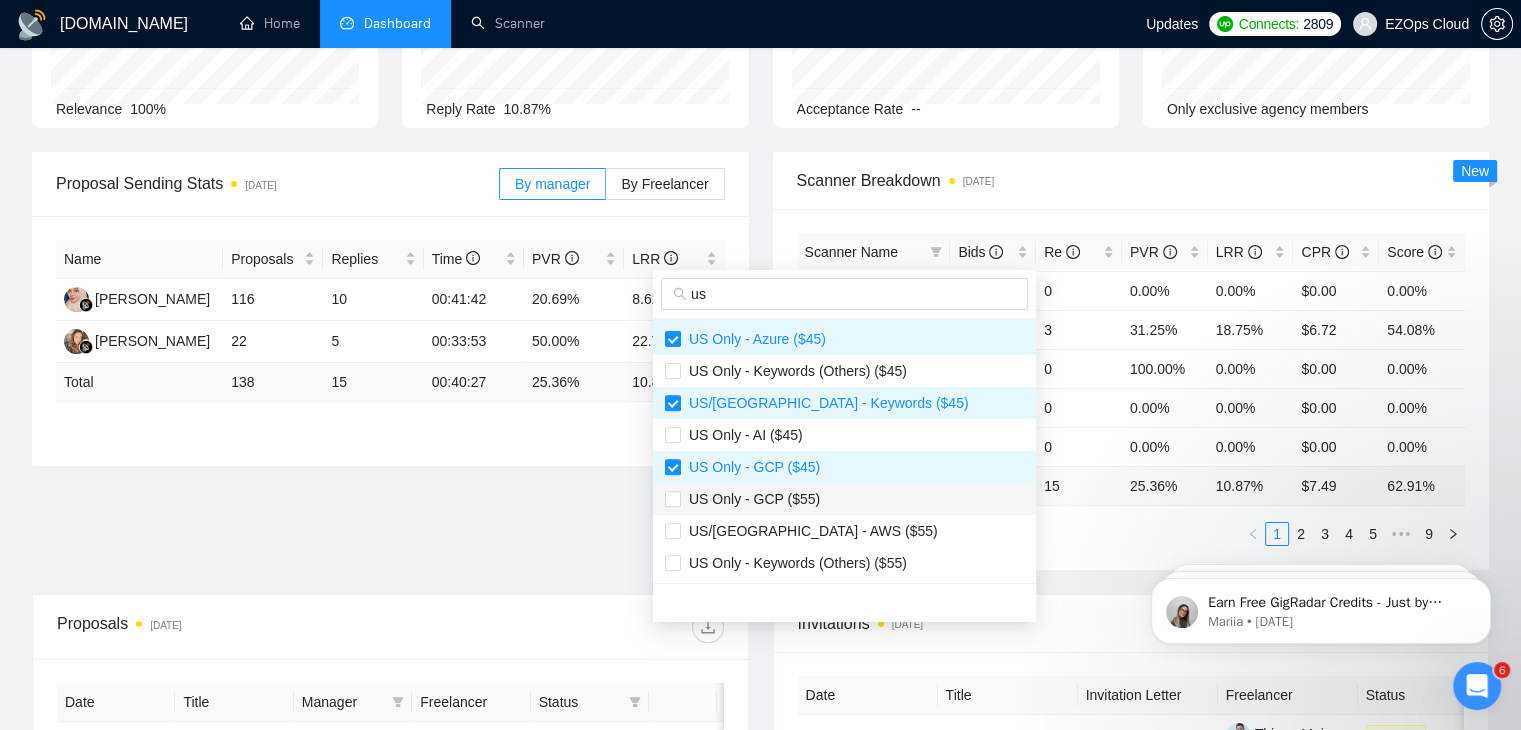 click on "US Only - GCP ($55)" at bounding box center [844, 499] 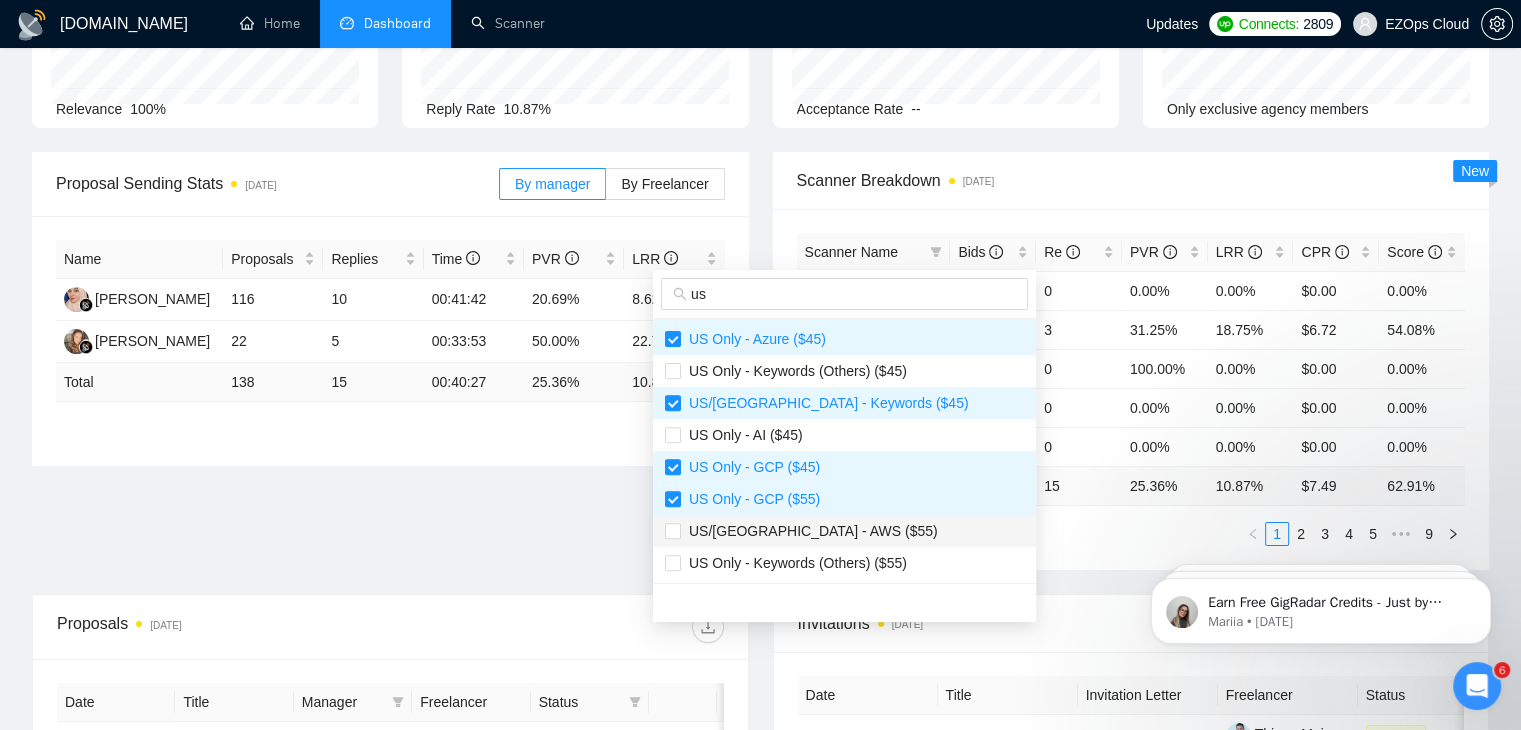 click on "US/[GEOGRAPHIC_DATA] - AWS ($55)" at bounding box center [844, 531] 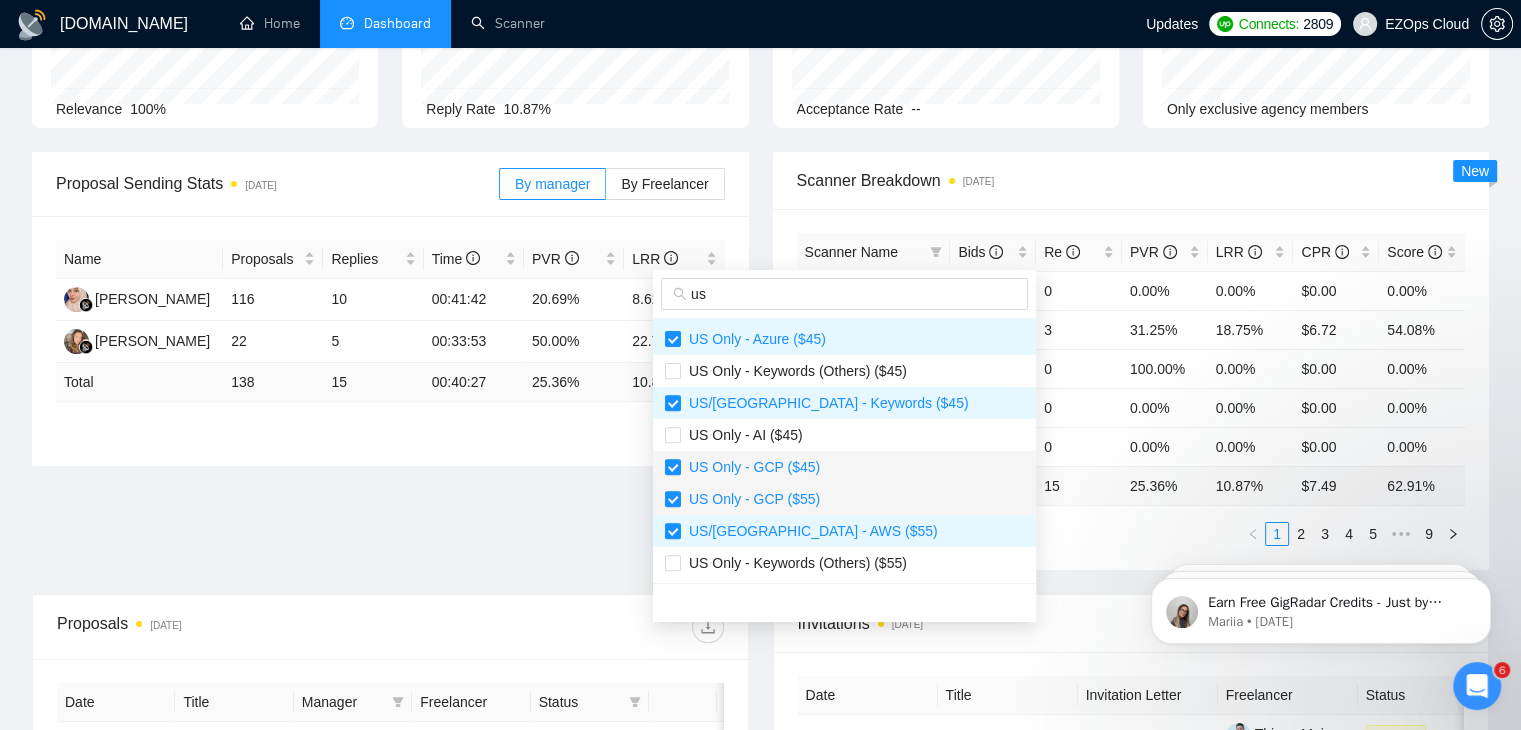 scroll, scrollTop: 300, scrollLeft: 0, axis: vertical 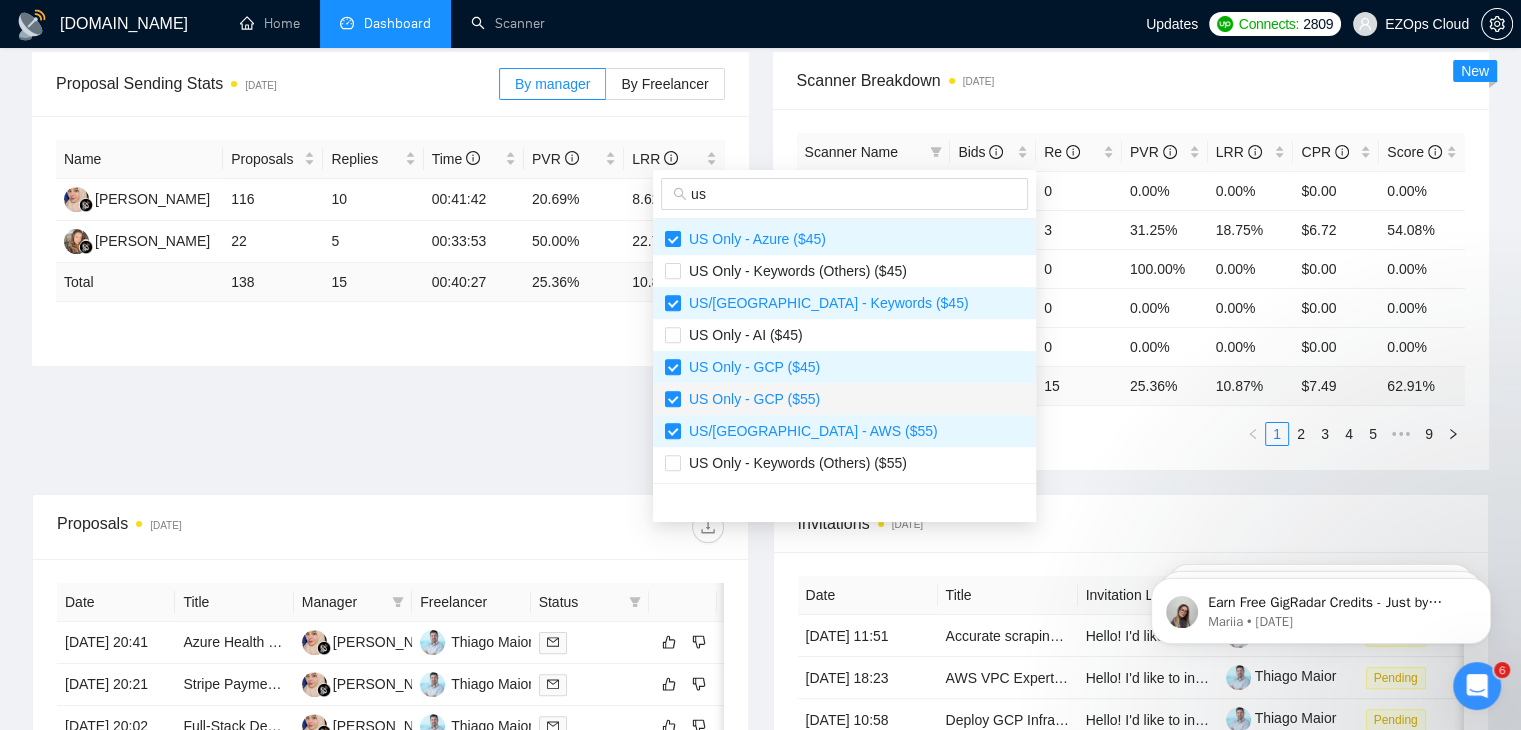 type 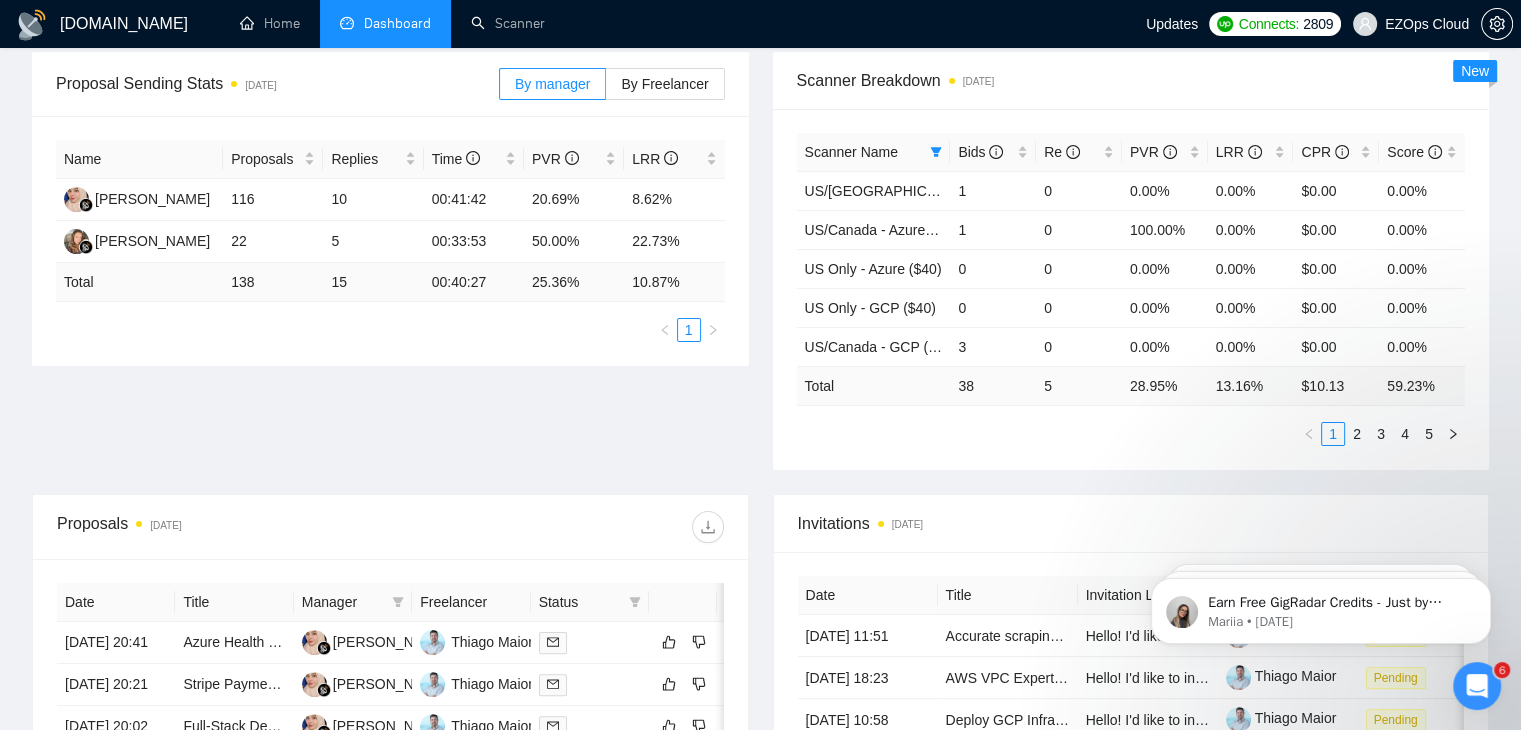 click on "Proposal Sending Stats 5 days ago By manager By Freelancer Name Proposals Replies Time   PVR   LRR   Ainun Jariah 116 10 00:41:42 20.69% 8.62% Natali Konstatinova 22 5 00:33:53 50.00% 22.73% Total 138 15 00:40:27 25.36 % 10.87 % 1 Scanner Breakdown 5 days ago Scanner Name Bids   Re   PVR   LRR   CPR   Score   US/Canada - Keywords ($40) 1 0 0.00% 0.00% $0.00 0.00% US/Canada - Azure ($55) 1 0 100.00% 0.00% $0.00 0.00% US Only - Azure ($40) 0 0 0.00% 0.00% $0.00 0.00% US Only - GCP ($40) 0 0 0.00% 0.00% $0.00 0.00% US/Canada - GCP ($45) 3 0 0.00% 0.00% $0.00 0.00% Total 38 5 28.95 % 13.16 % $ 10.13 59.23 % 1 2 3 4 5 New" at bounding box center [760, 273] 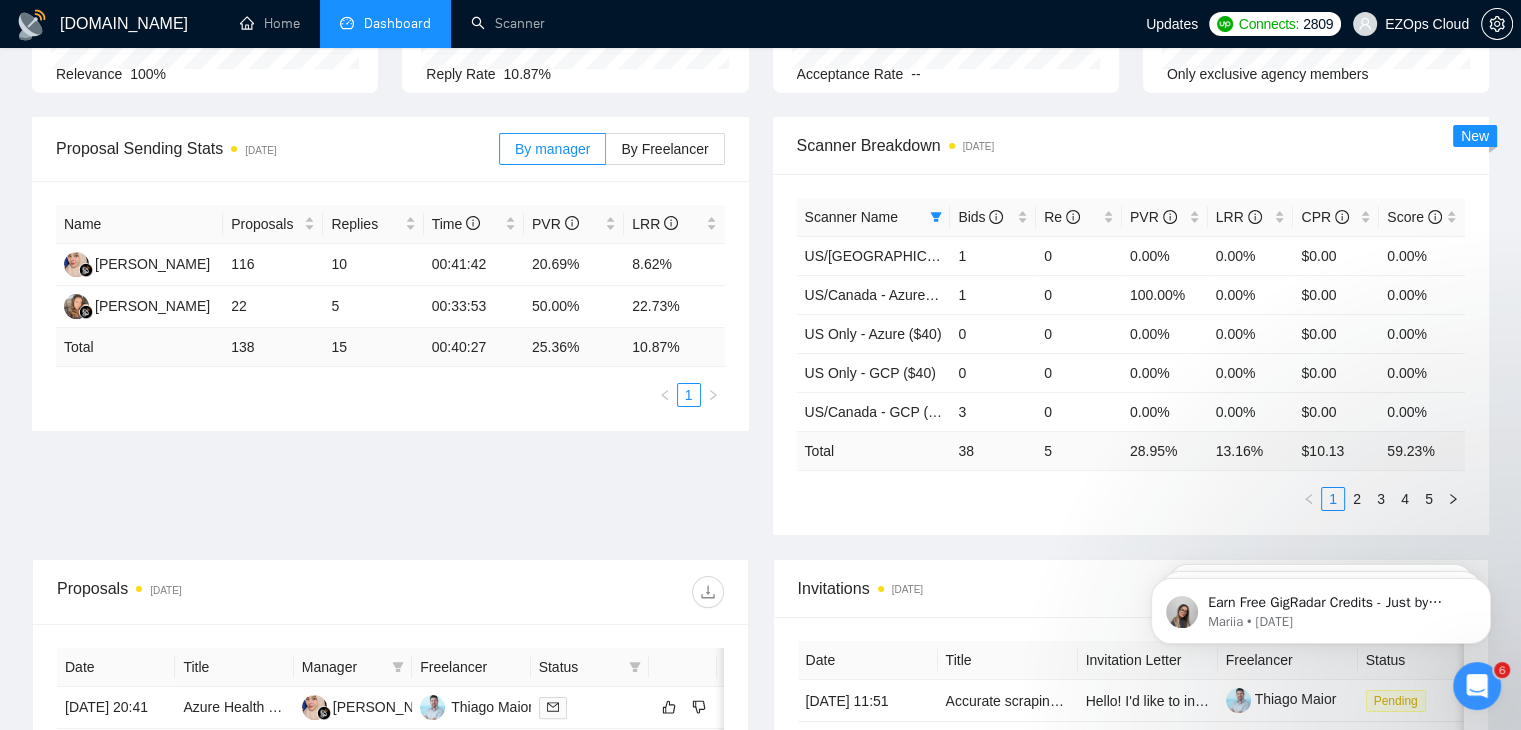 scroll, scrollTop: 200, scrollLeft: 0, axis: vertical 